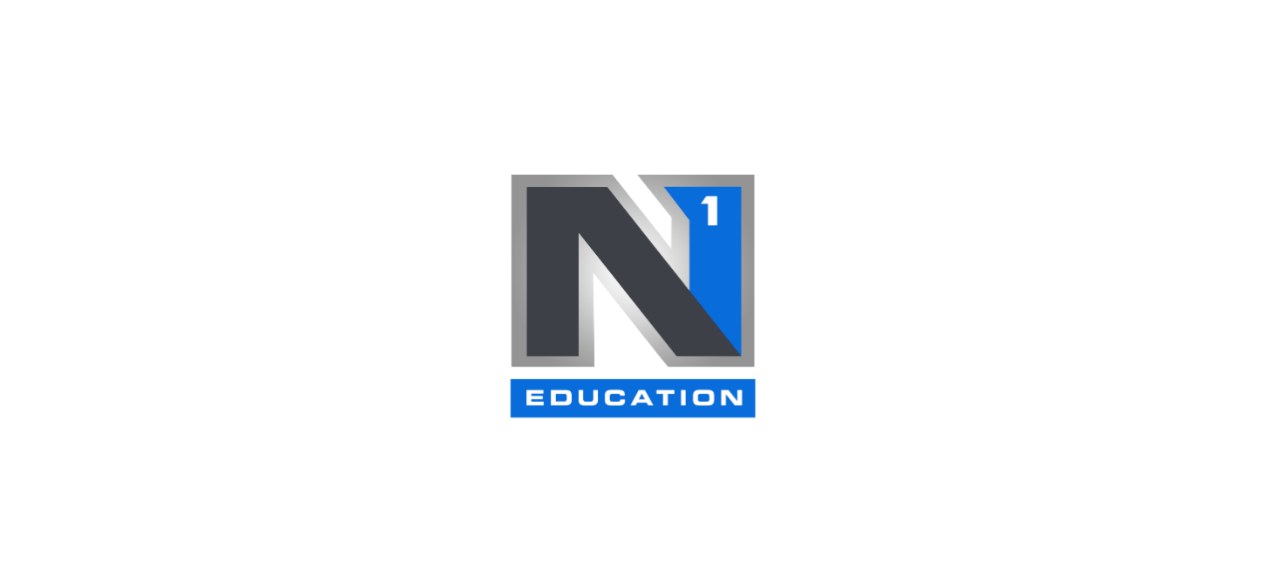 scroll, scrollTop: 0, scrollLeft: 0, axis: both 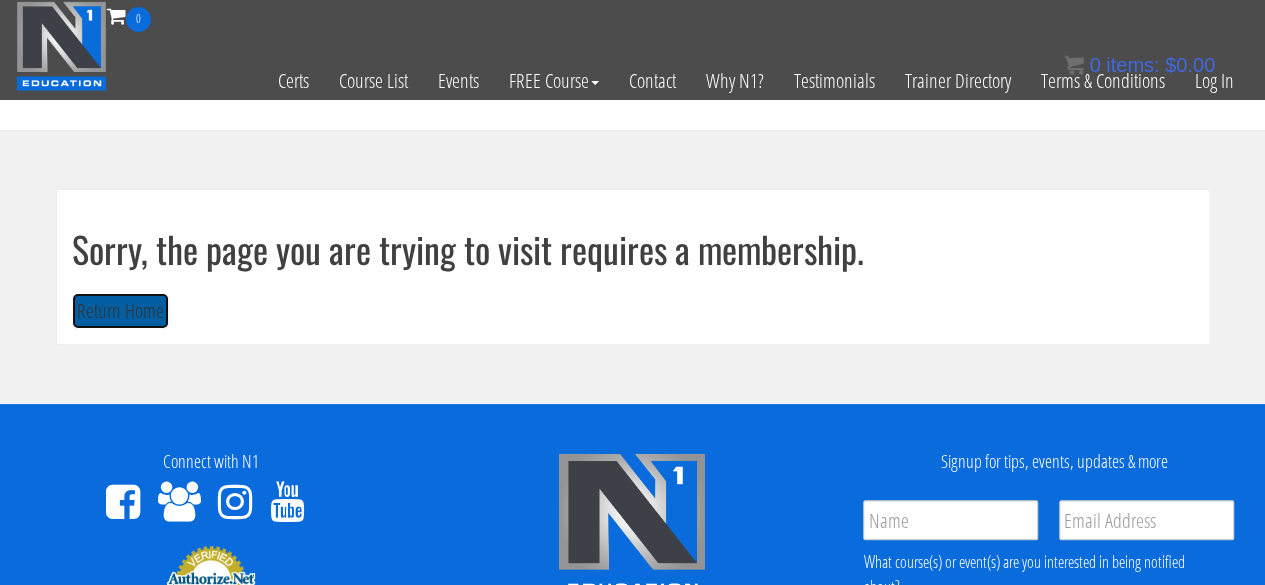 click on "Return Home" at bounding box center [120, 311] 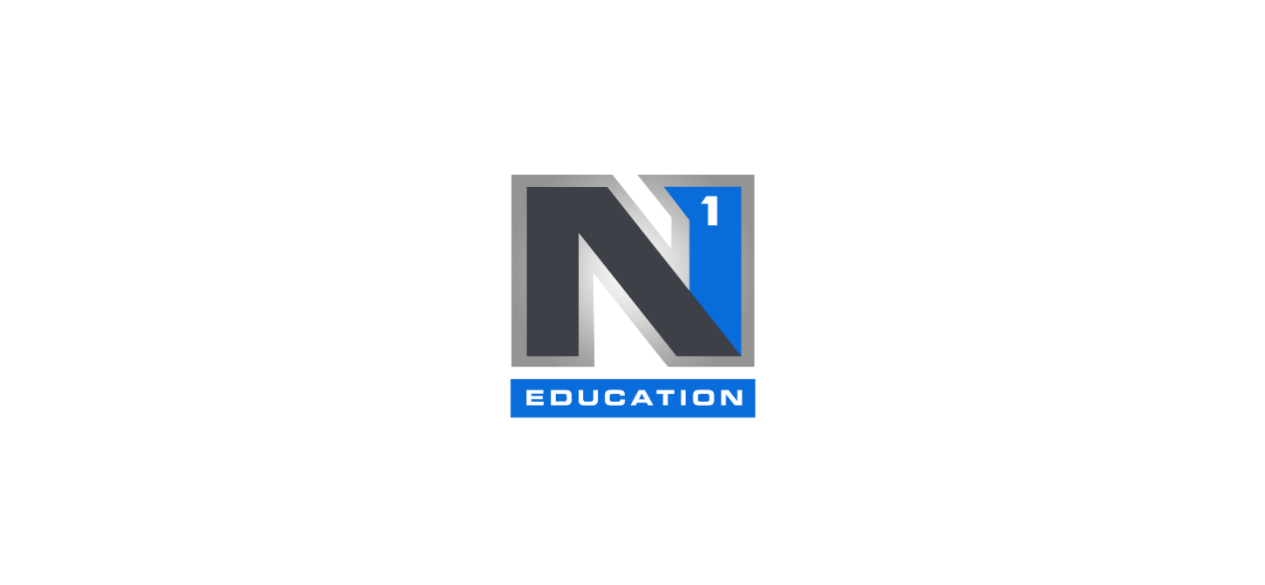 scroll, scrollTop: 0, scrollLeft: 0, axis: both 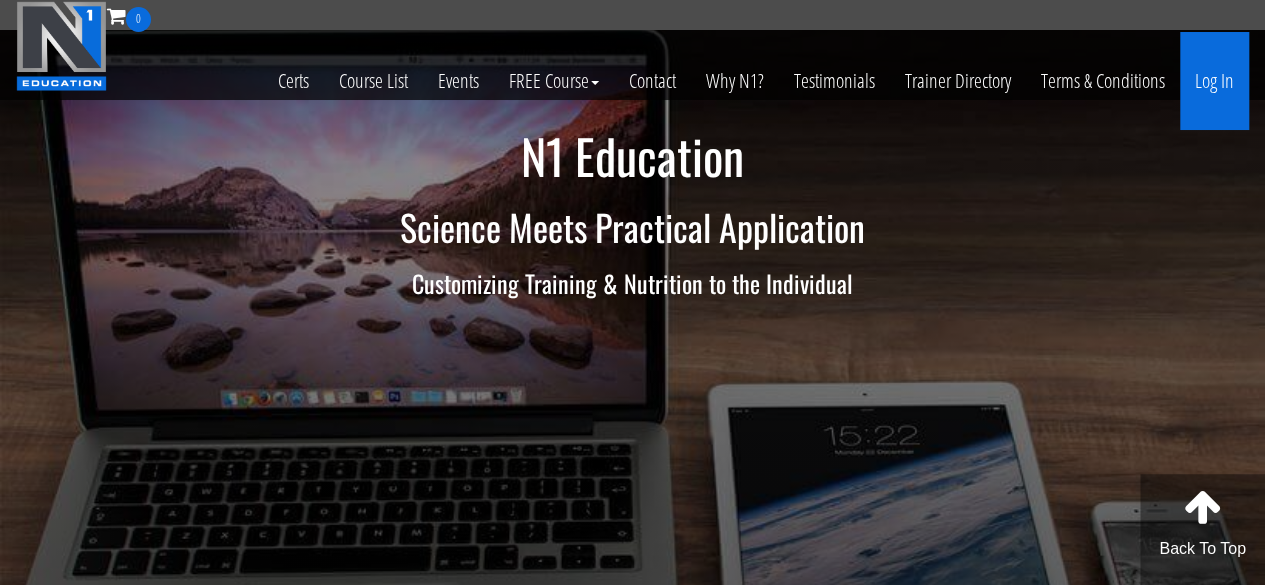 click on "Log In" at bounding box center [1214, 81] 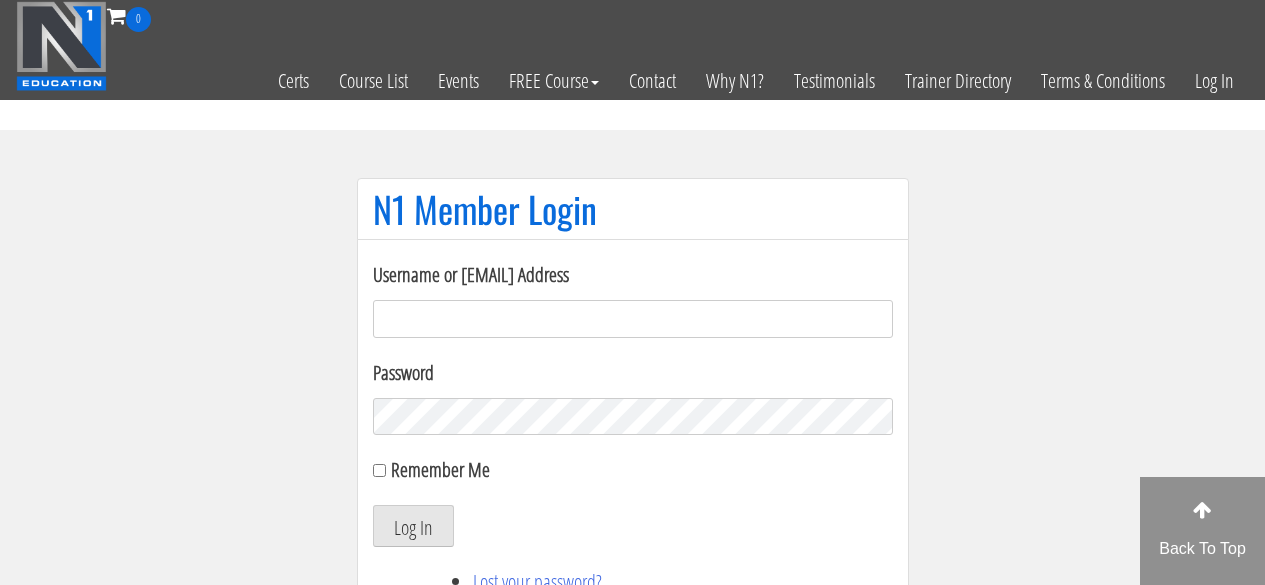 scroll, scrollTop: 0, scrollLeft: 0, axis: both 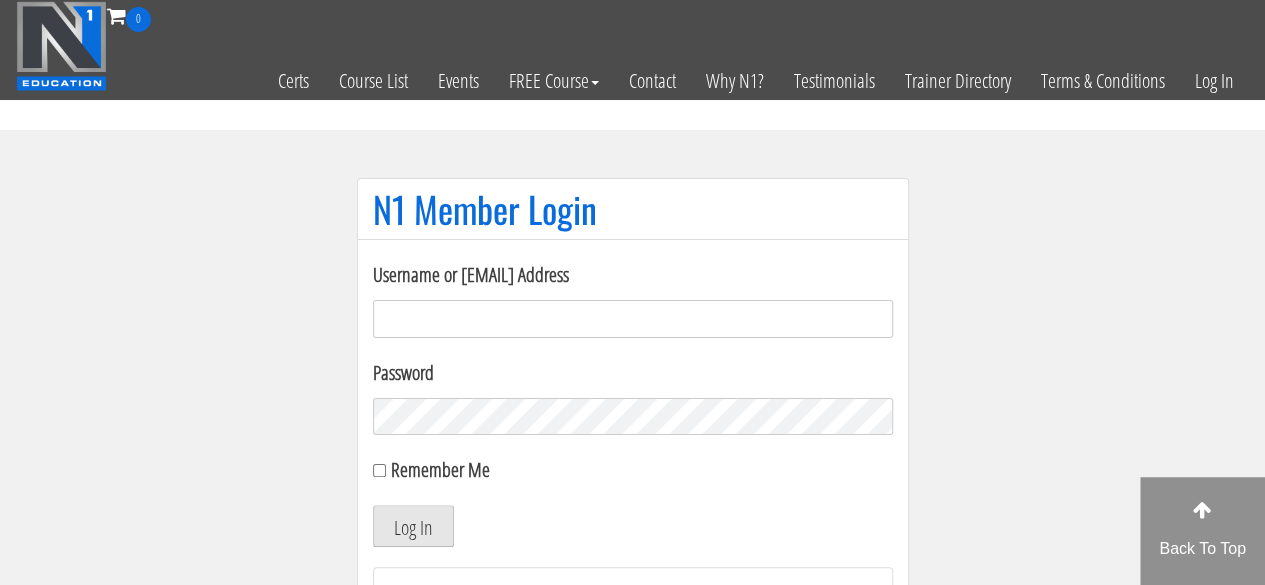 type on "sarahasmith513@gmail.com" 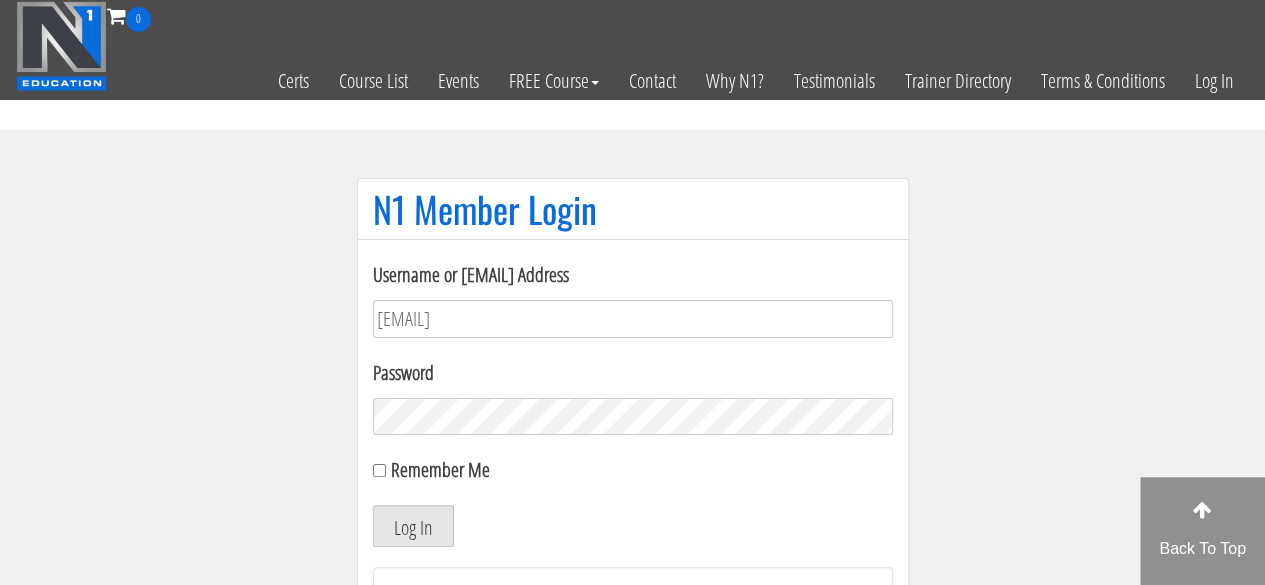 click on "Log In" at bounding box center [413, 526] 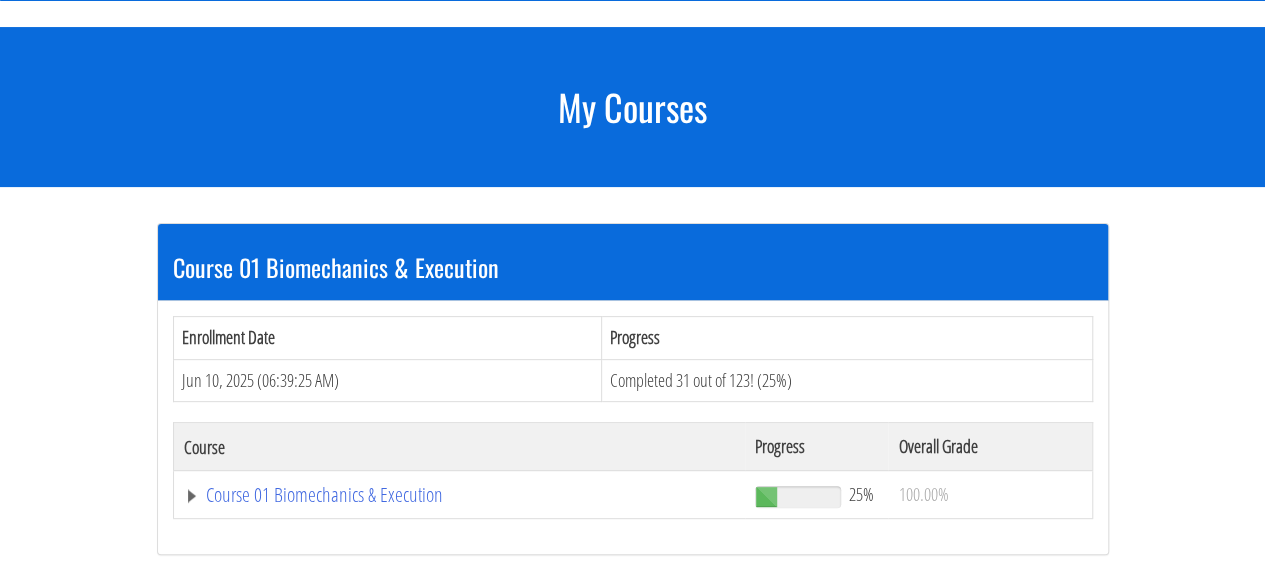 scroll, scrollTop: 200, scrollLeft: 0, axis: vertical 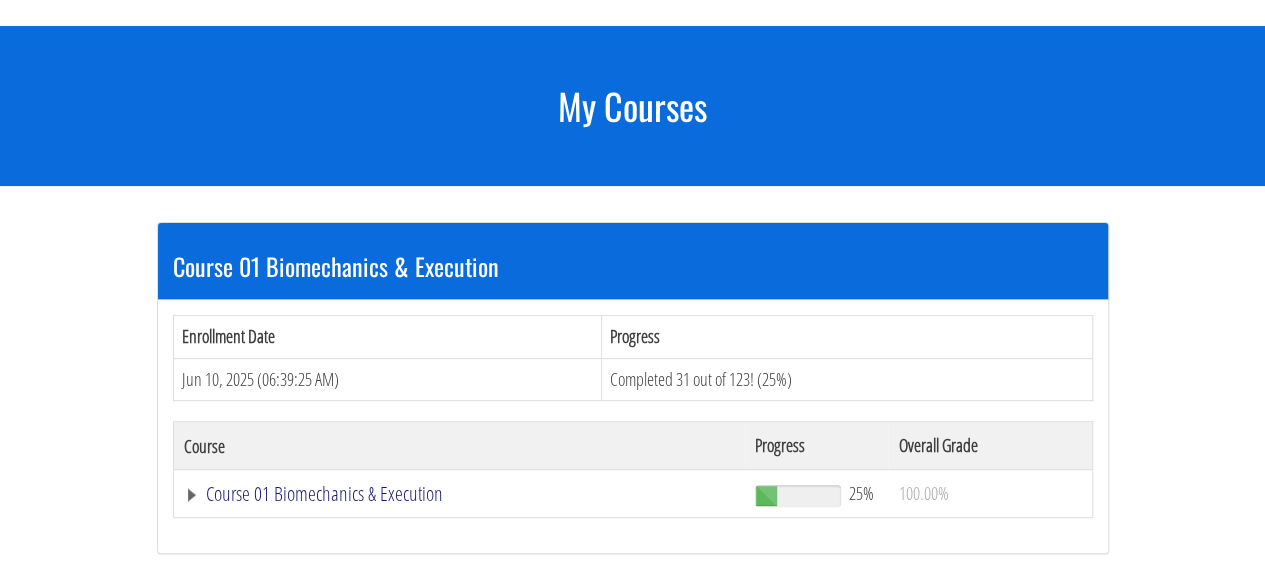 click on "Course 01 Biomechanics & Execution" at bounding box center (460, 494) 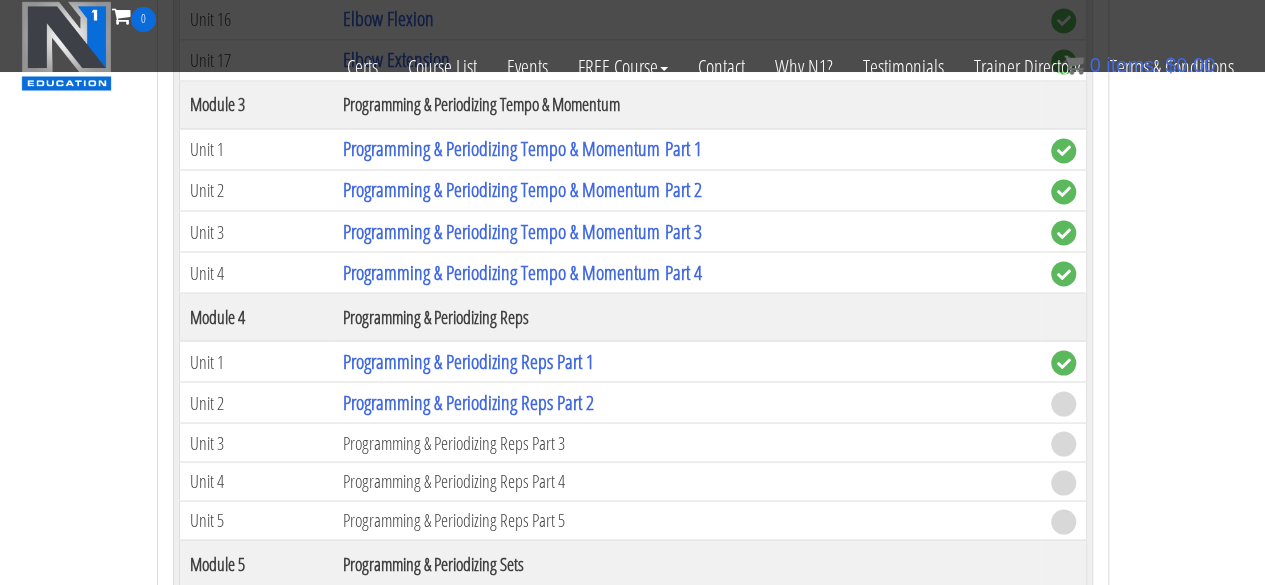 scroll, scrollTop: 1689, scrollLeft: 0, axis: vertical 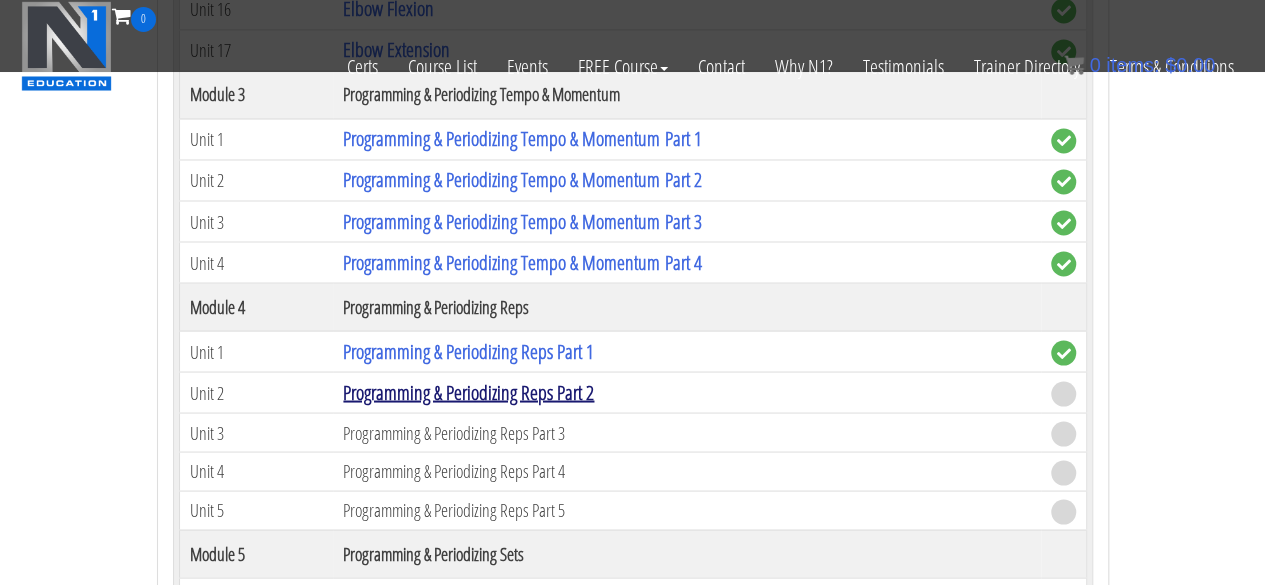 click on "Programming & Periodizing Reps Part 2" at bounding box center (468, 391) 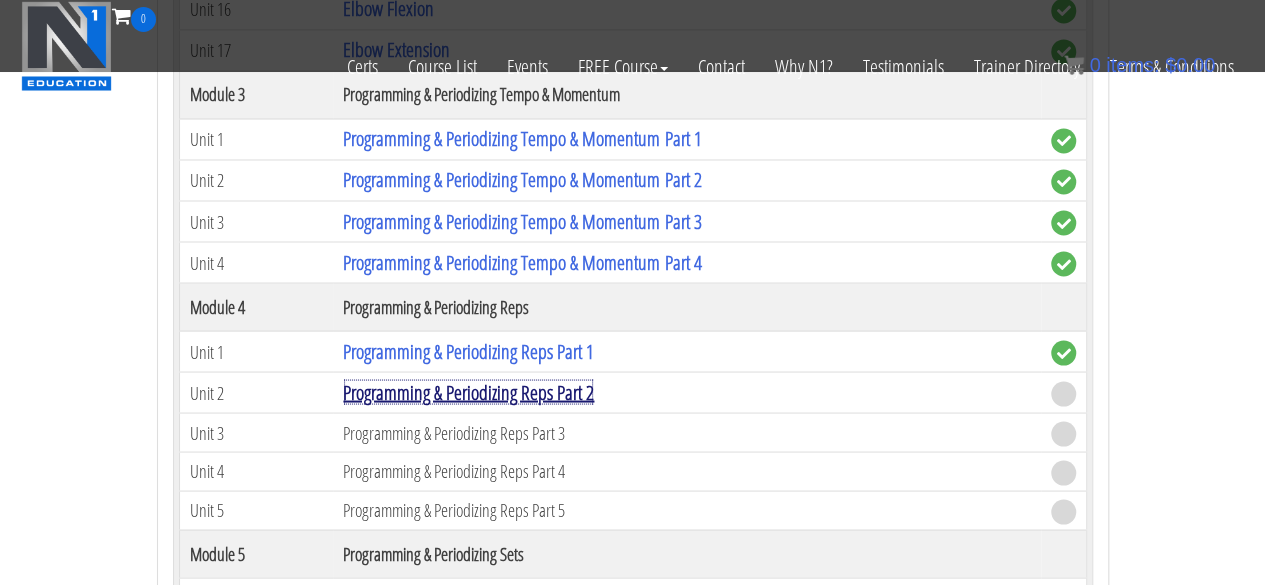 scroll, scrollTop: 1749, scrollLeft: 0, axis: vertical 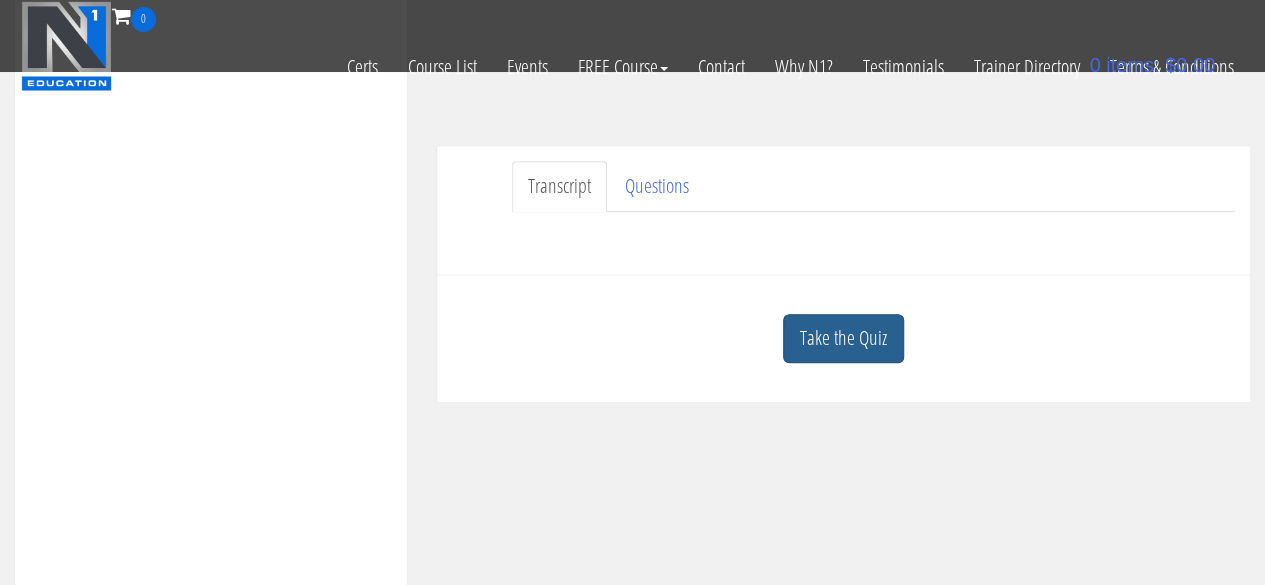 click on "Take the Quiz" at bounding box center [843, 338] 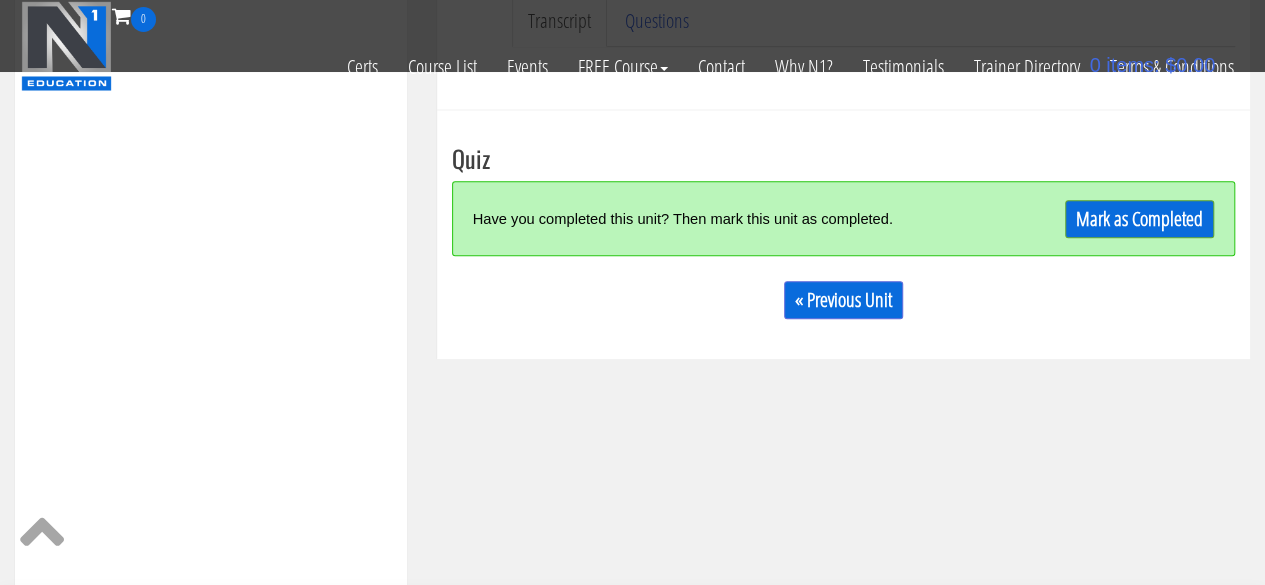 scroll, scrollTop: 636, scrollLeft: 0, axis: vertical 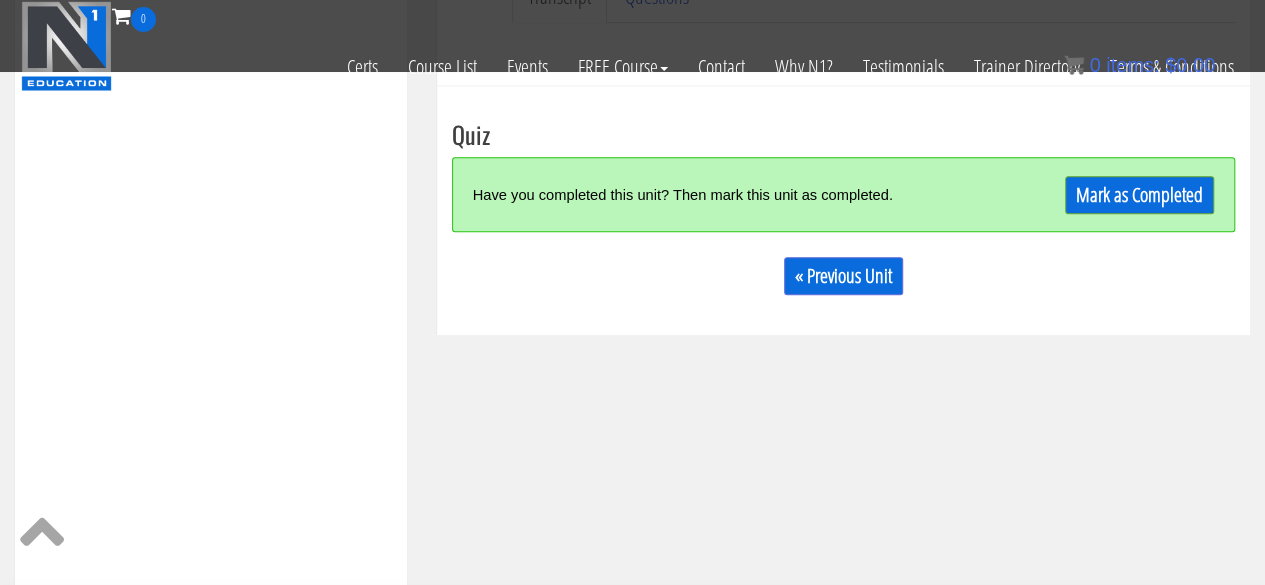 click on "Course
Keywords
Top Points
Course Progress Course 01 Biomechanics & Execution
25%
Module 1
The Science of Reps
Unit 1
Introduction
Unit 2
Range of Motion
Unit 3
Tension
Unit 4
Training Goals
Unit 5
Importance of Reps
Unit 6
Resistance Curves
Unit 7
Moment Arms
Unit 8
Physics of Exercise
Unit 9" at bounding box center (632, 64) 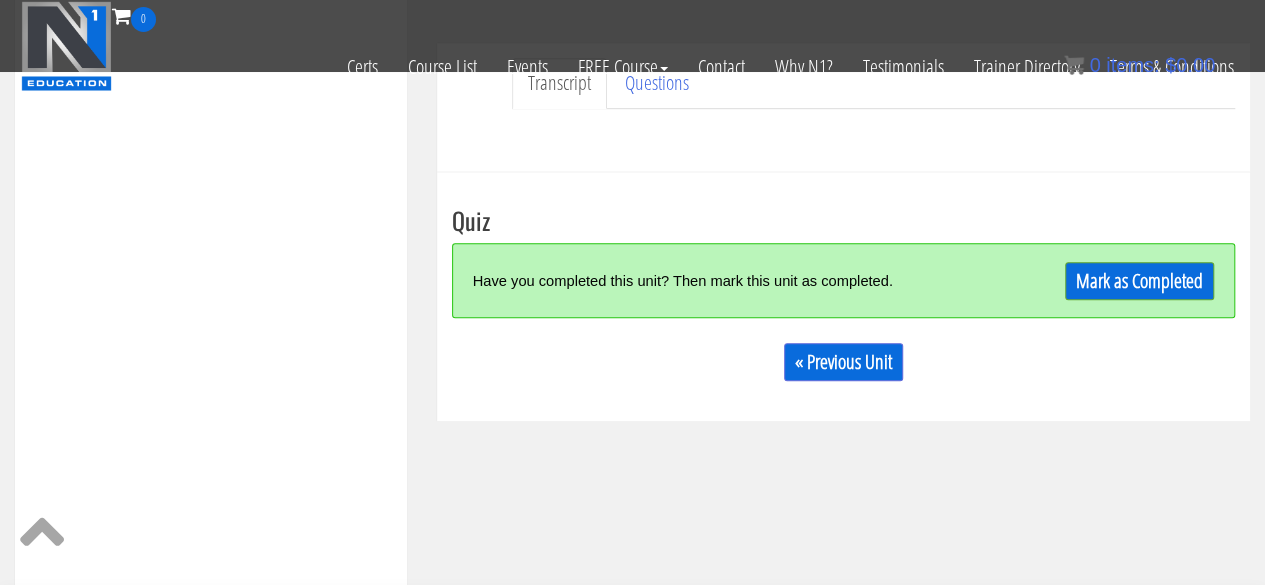 scroll, scrollTop: 551, scrollLeft: 0, axis: vertical 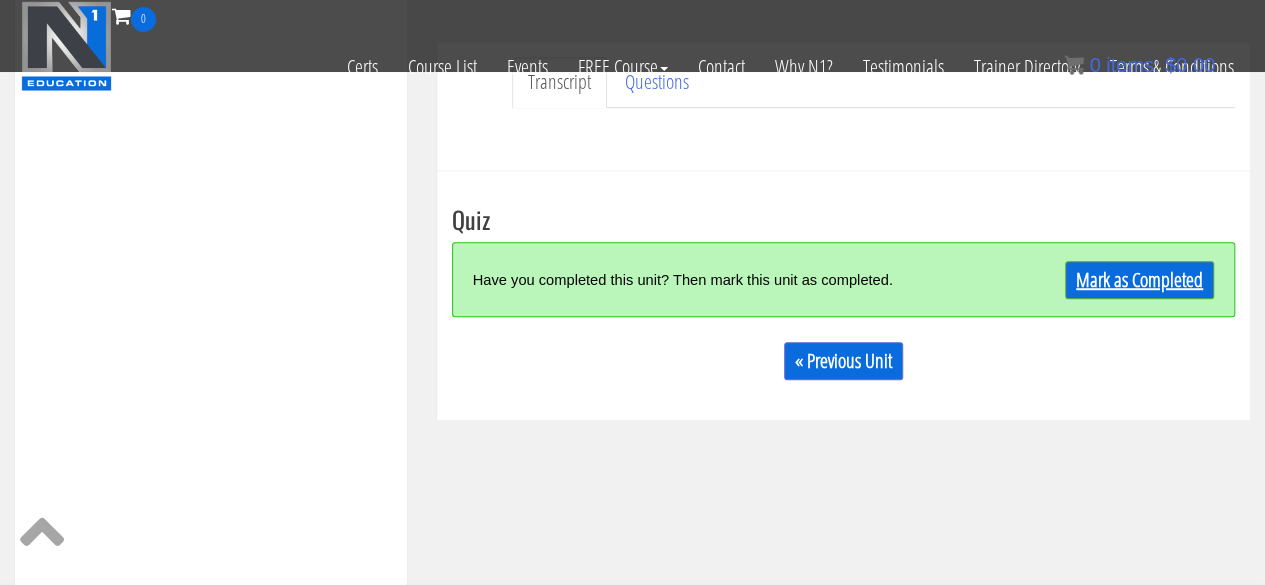 click on "Mark as Completed" at bounding box center [1139, 280] 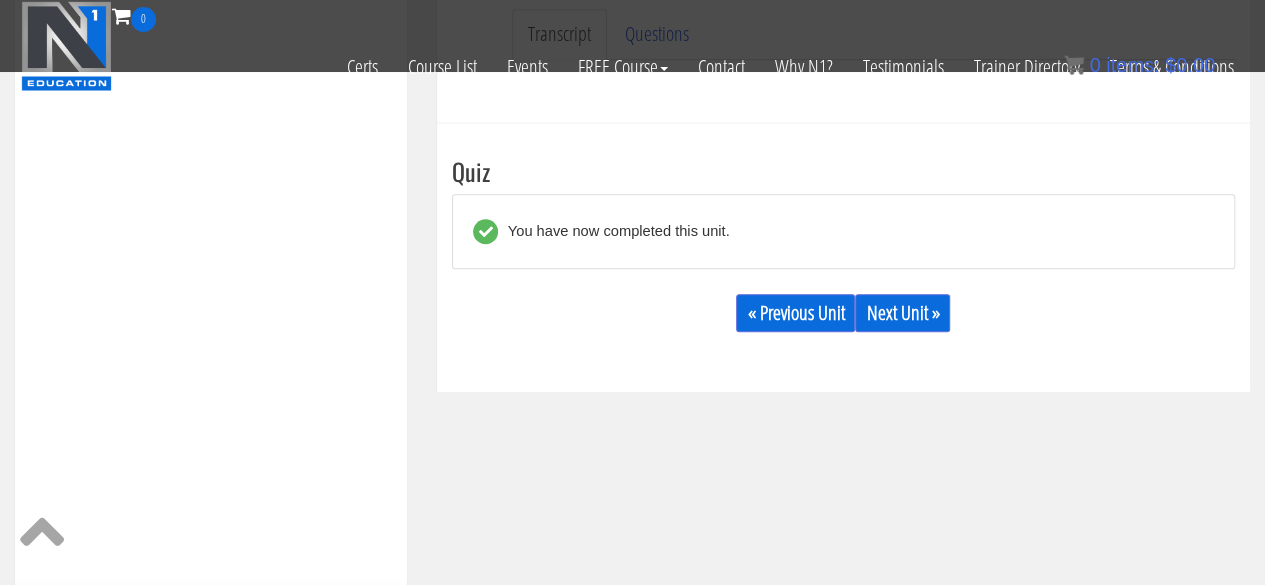 scroll, scrollTop: 601, scrollLeft: 0, axis: vertical 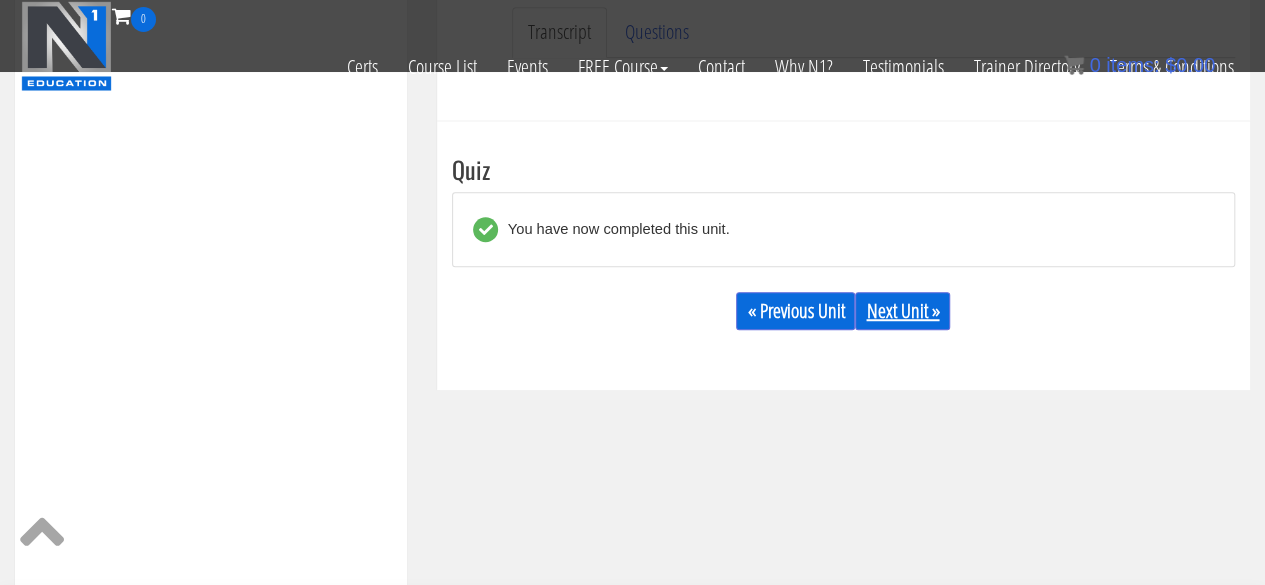 click on "Next Unit »" at bounding box center [902, 311] 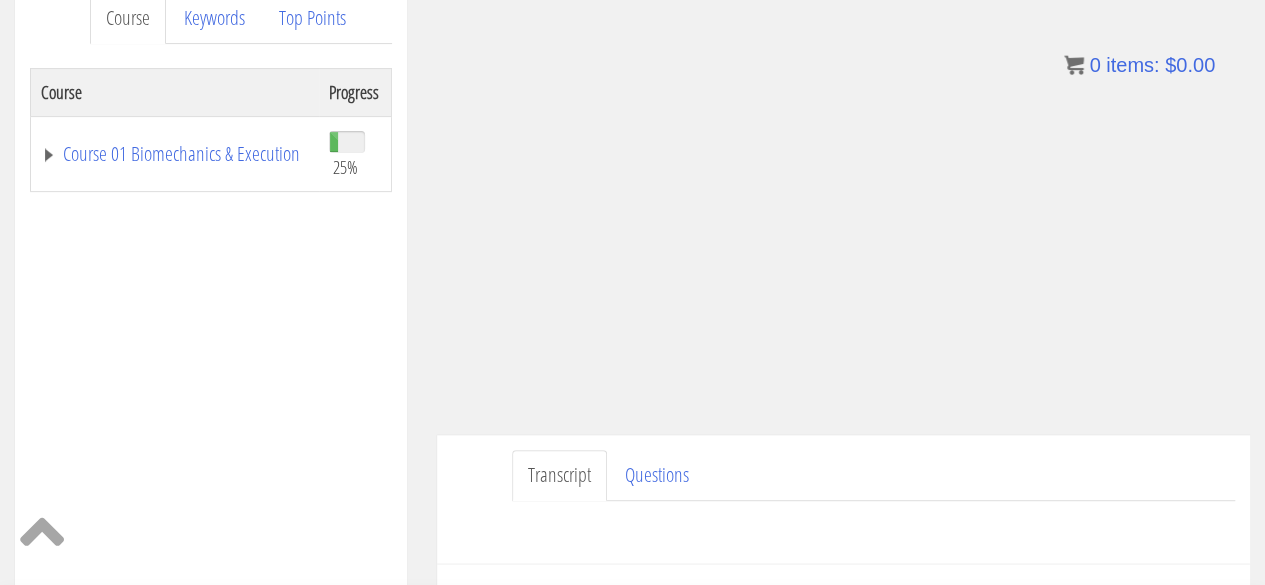 scroll, scrollTop: 286, scrollLeft: 0, axis: vertical 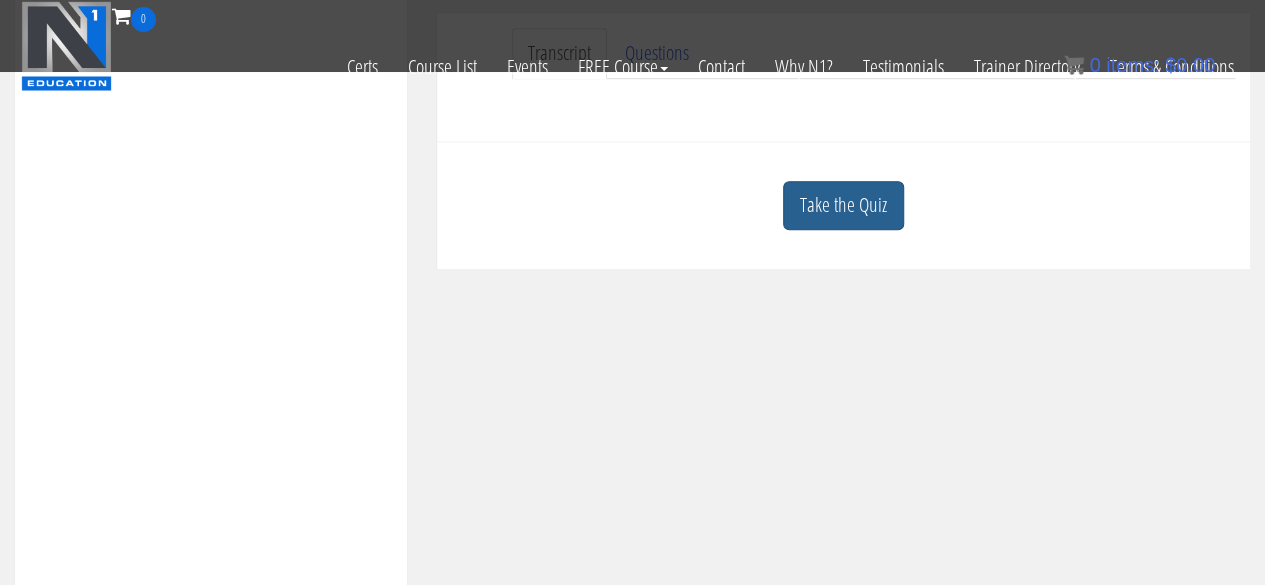 click on "Take the Quiz" at bounding box center (843, 205) 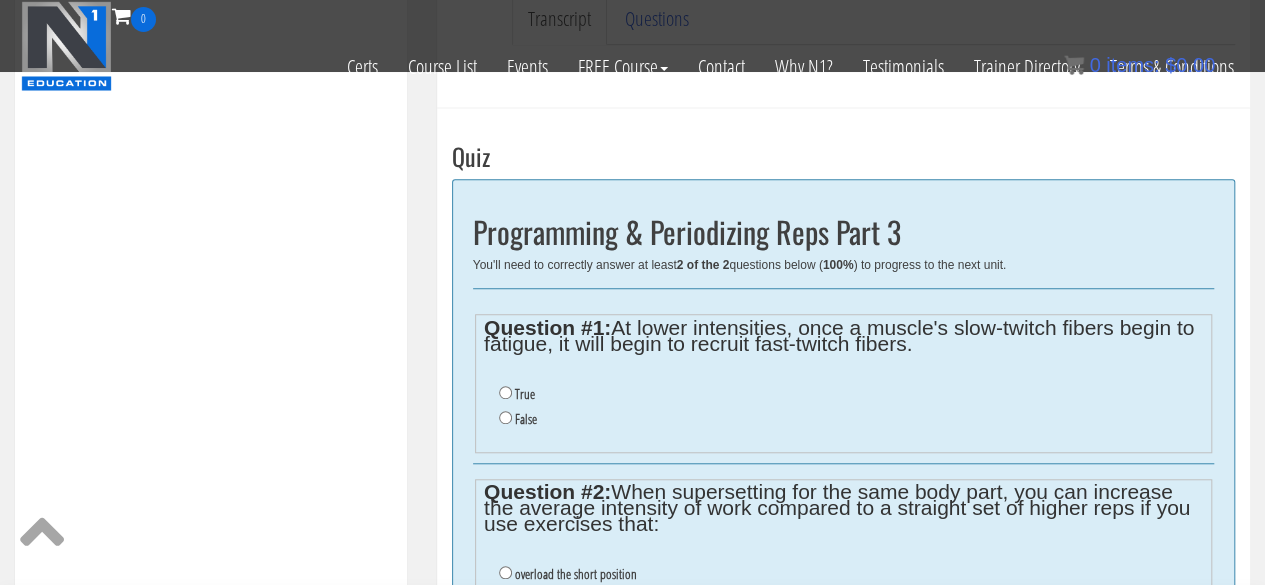 scroll, scrollTop: 616, scrollLeft: 0, axis: vertical 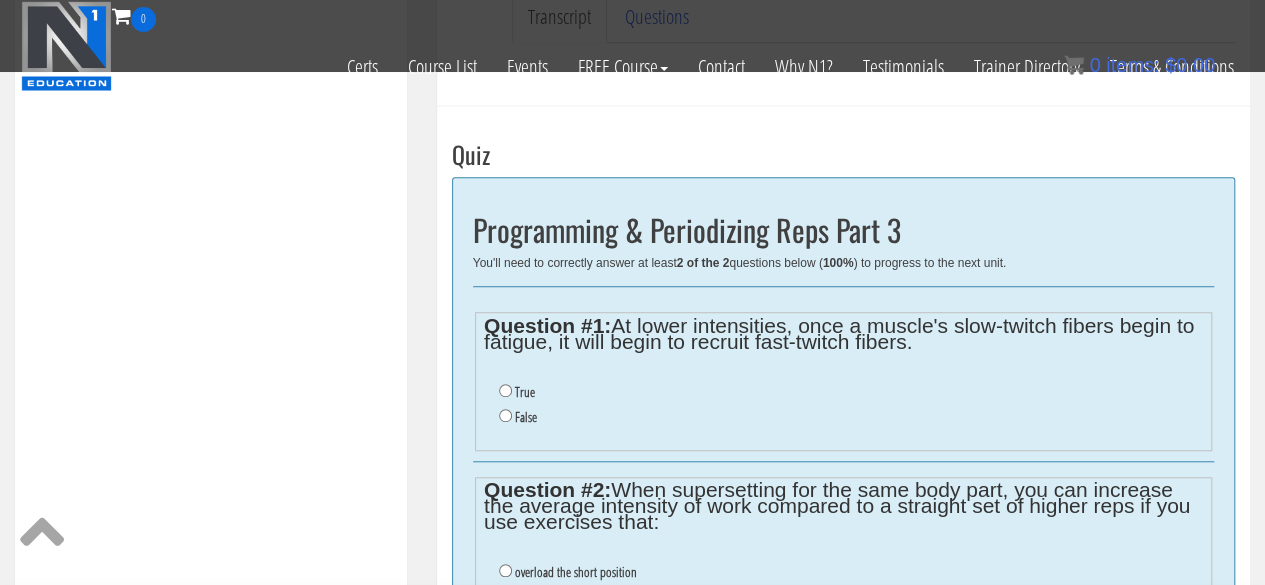 click on "True" at bounding box center [851, 392] 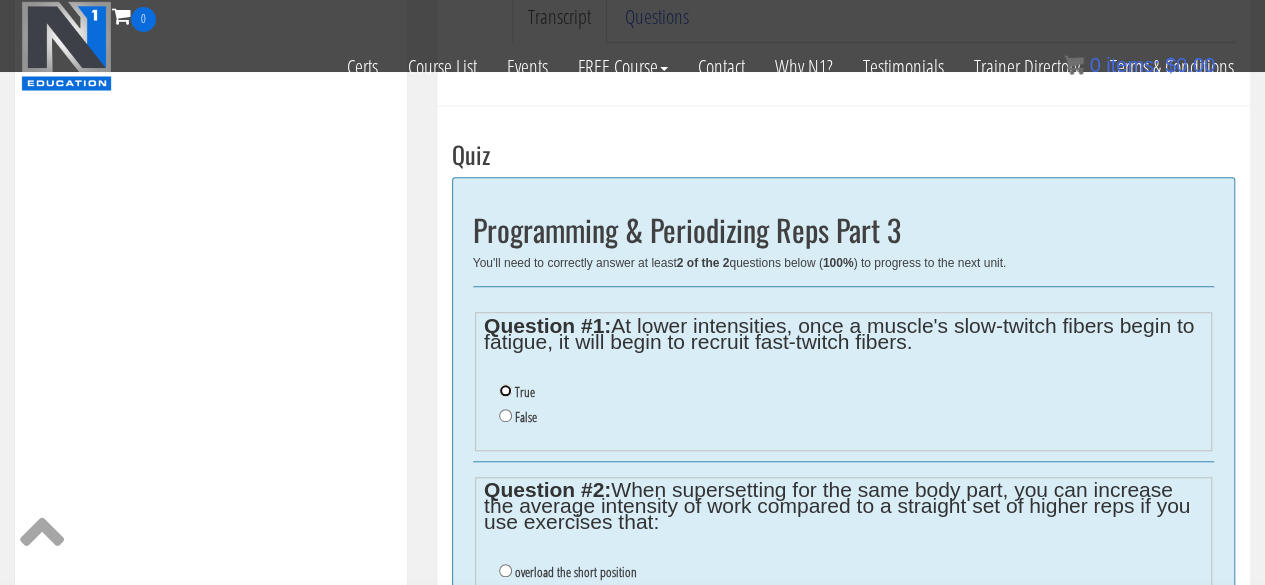 click on "True" at bounding box center (505, 390) 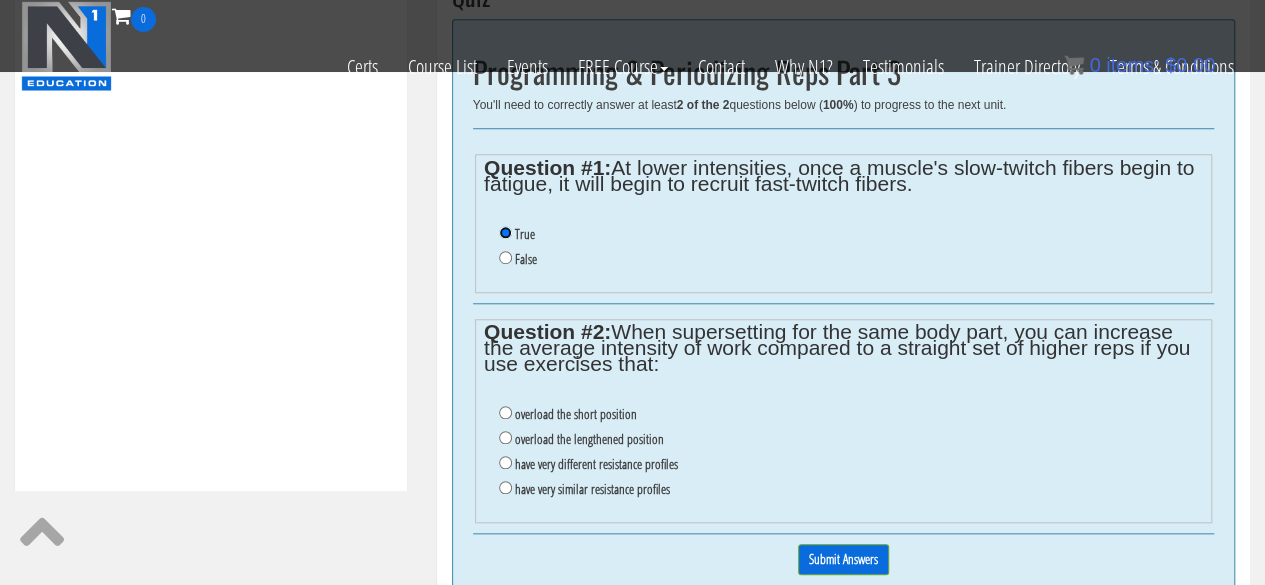 scroll, scrollTop: 776, scrollLeft: 0, axis: vertical 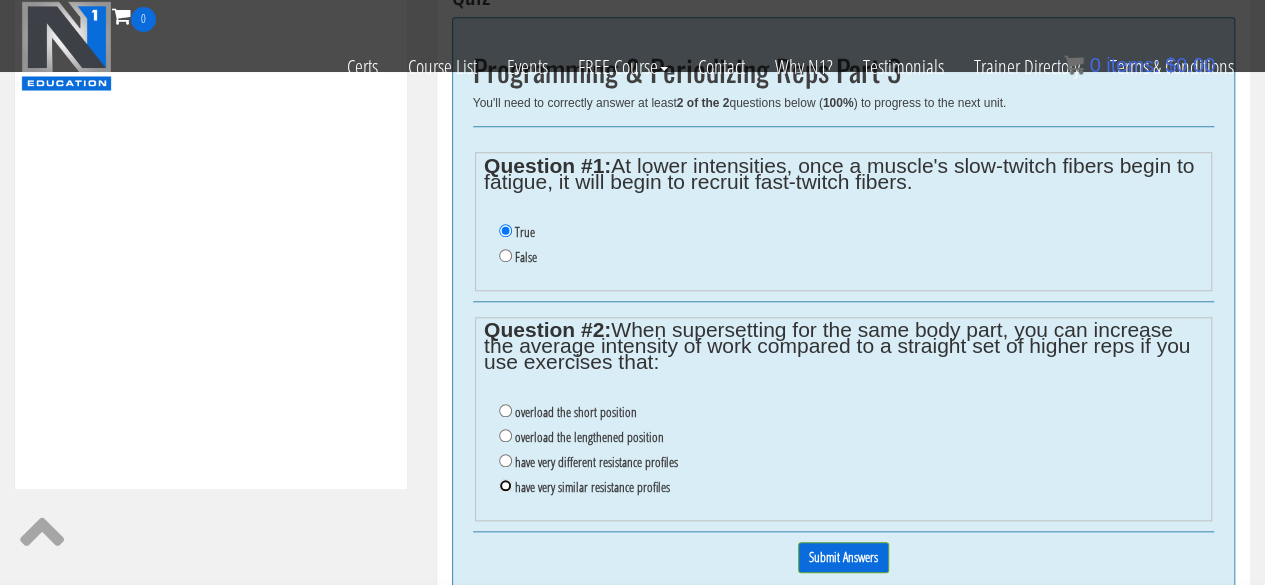 click on "have very similar resistance profiles" at bounding box center [505, 485] 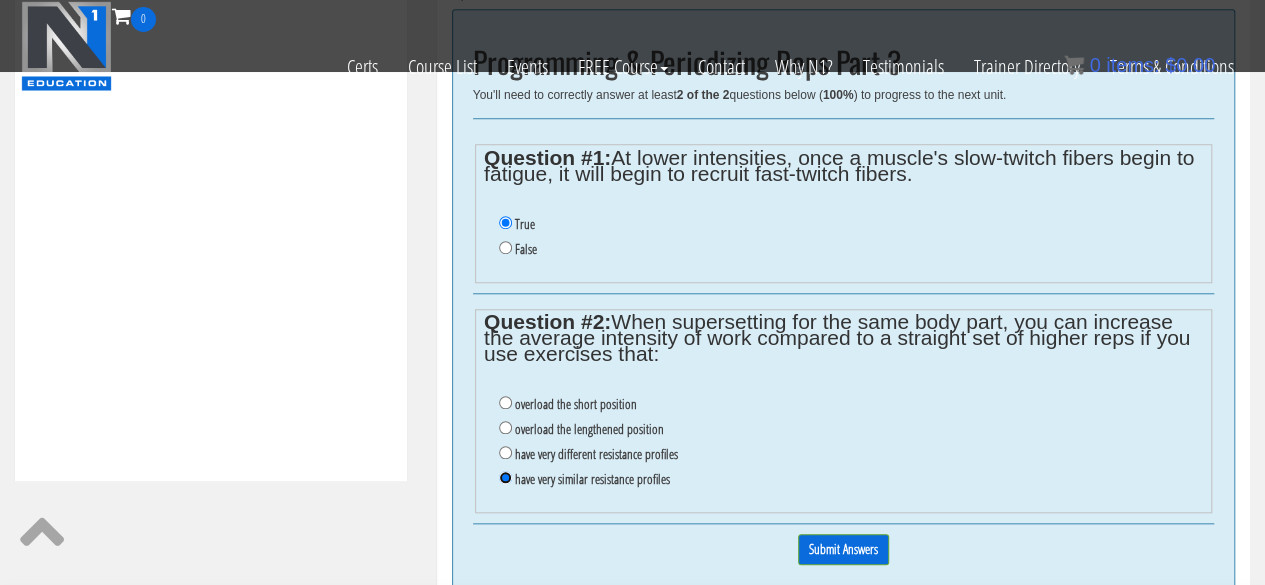 scroll, scrollTop: 863, scrollLeft: 0, axis: vertical 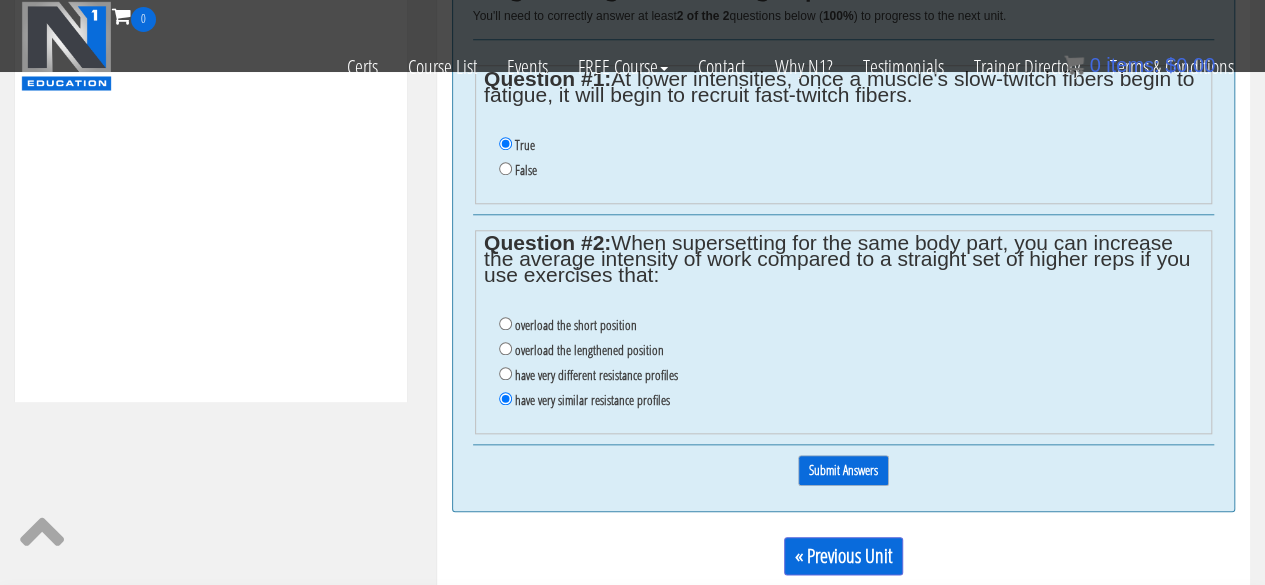 click on "Submit Answers" at bounding box center [843, 470] 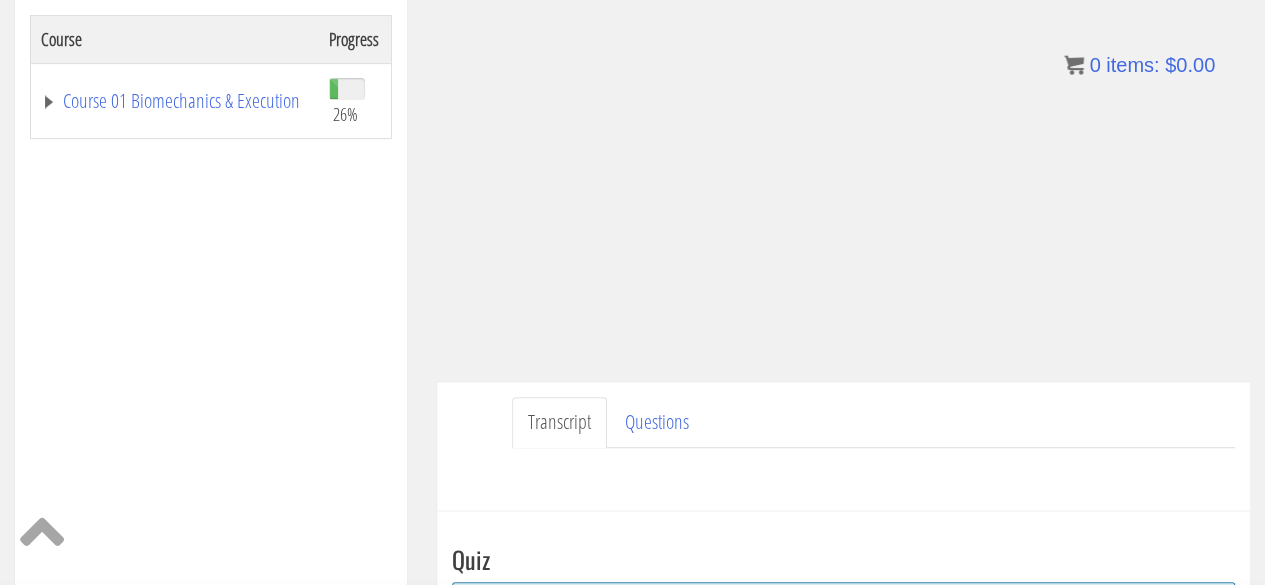 scroll, scrollTop: 290, scrollLeft: 0, axis: vertical 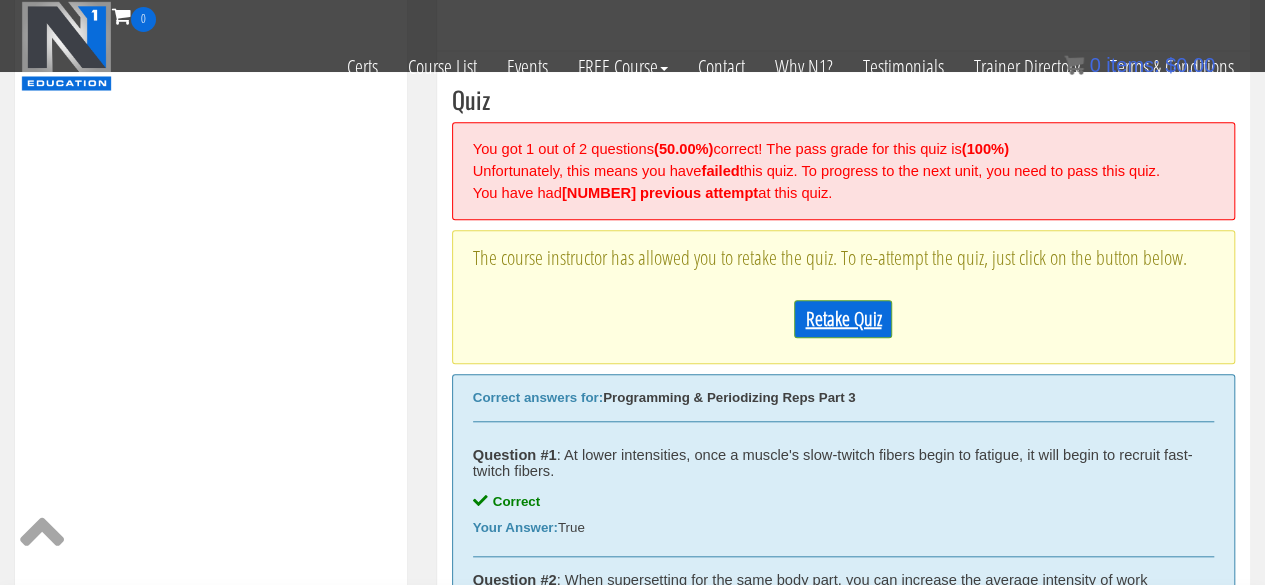 click on "Retake Quiz" at bounding box center [843, 319] 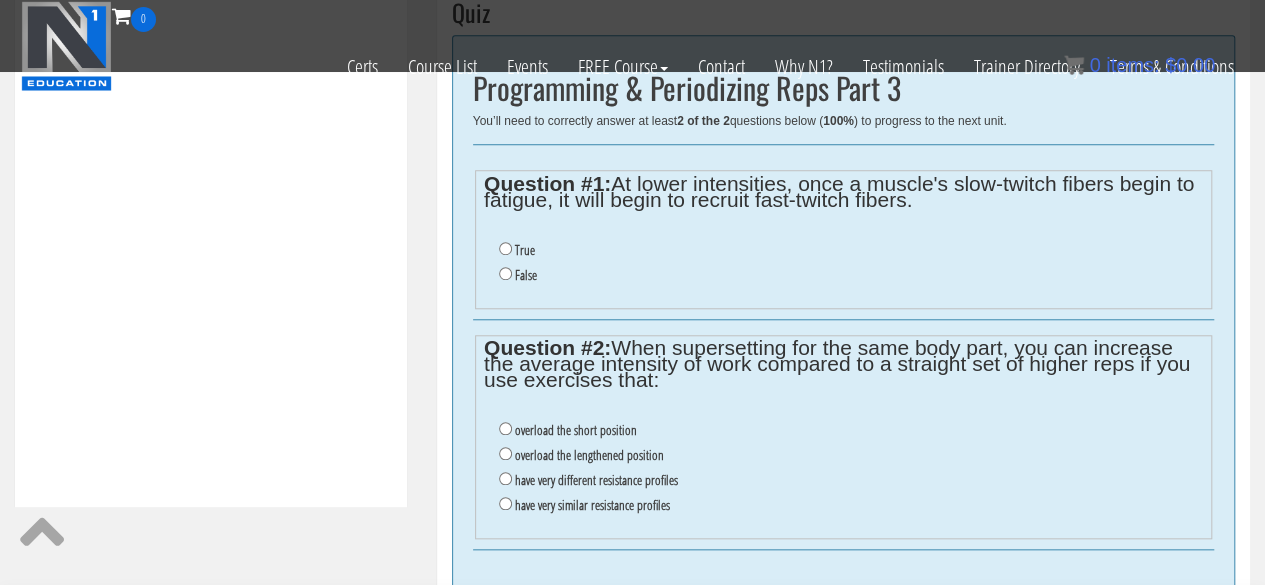 scroll, scrollTop: 792, scrollLeft: 0, axis: vertical 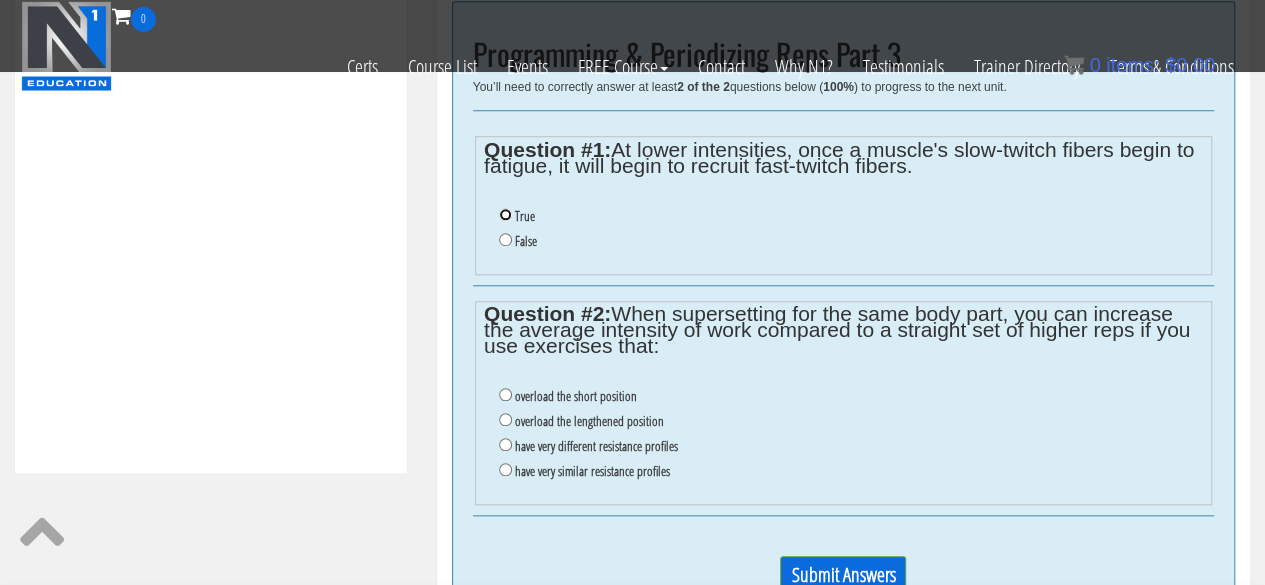 click on "True" at bounding box center [505, 214] 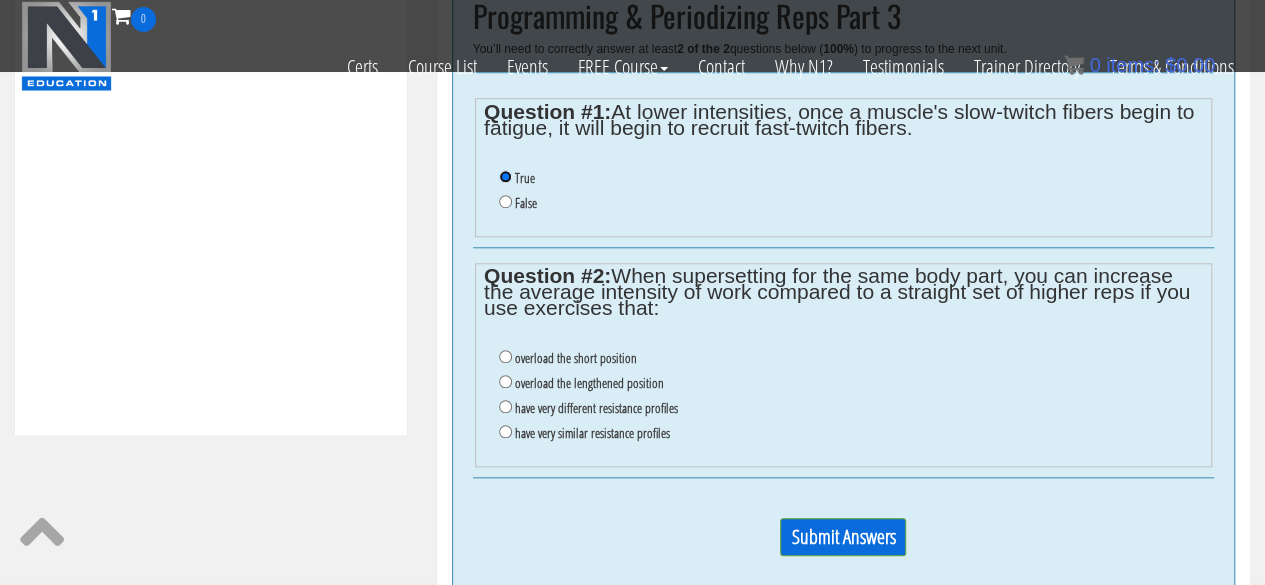 scroll, scrollTop: 831, scrollLeft: 0, axis: vertical 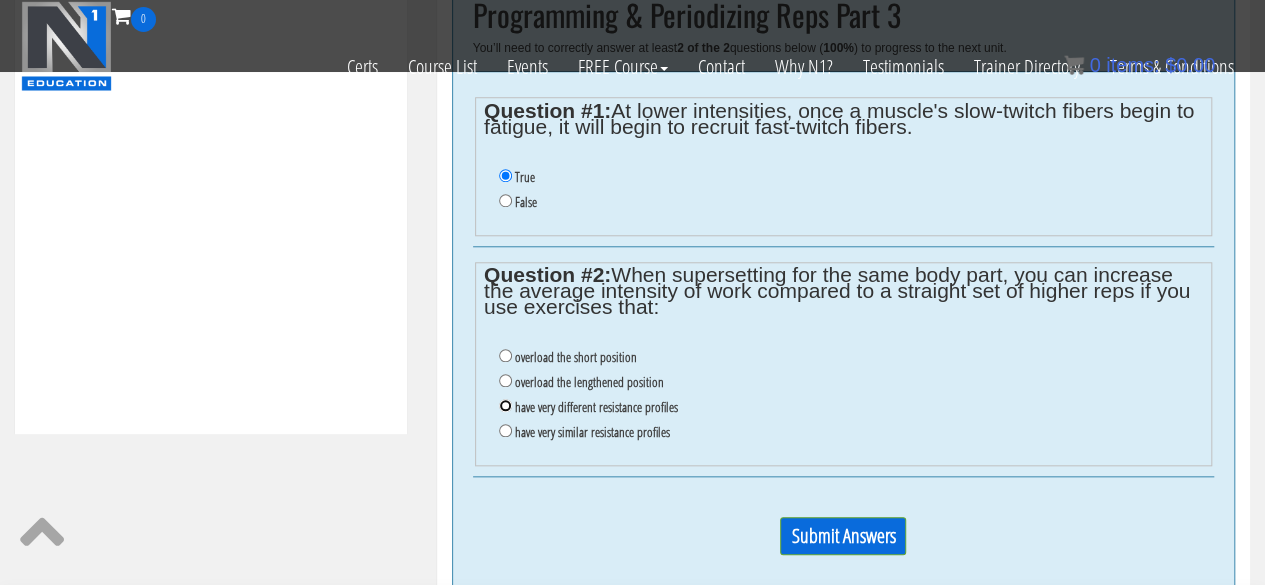click on "have very different resistance profiles" at bounding box center (505, 405) 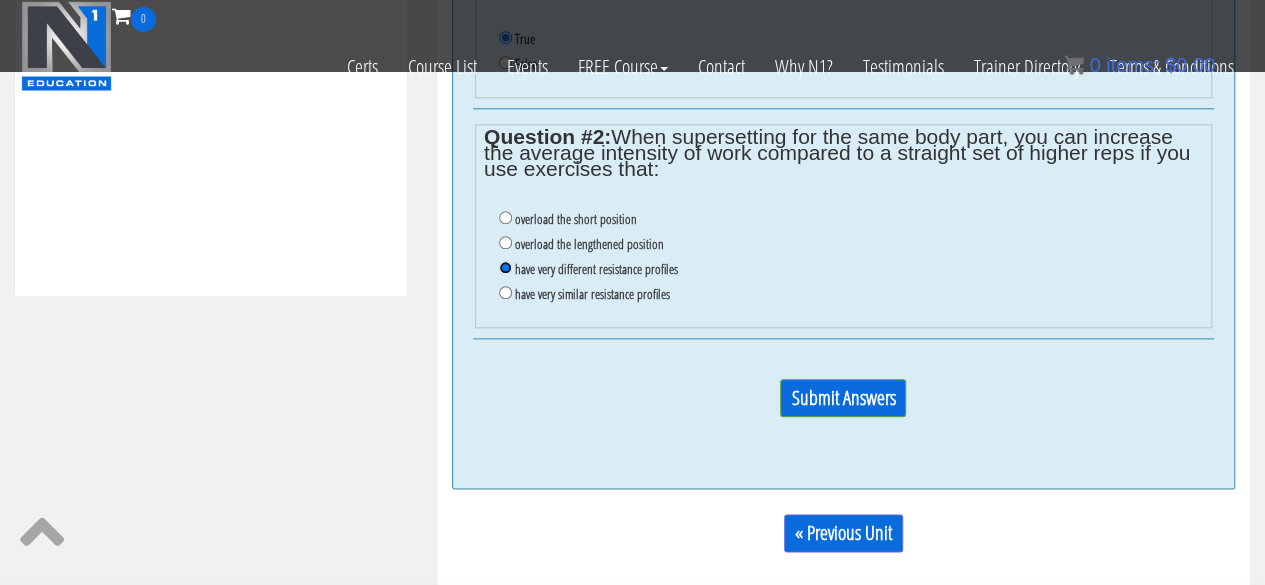 scroll, scrollTop: 971, scrollLeft: 0, axis: vertical 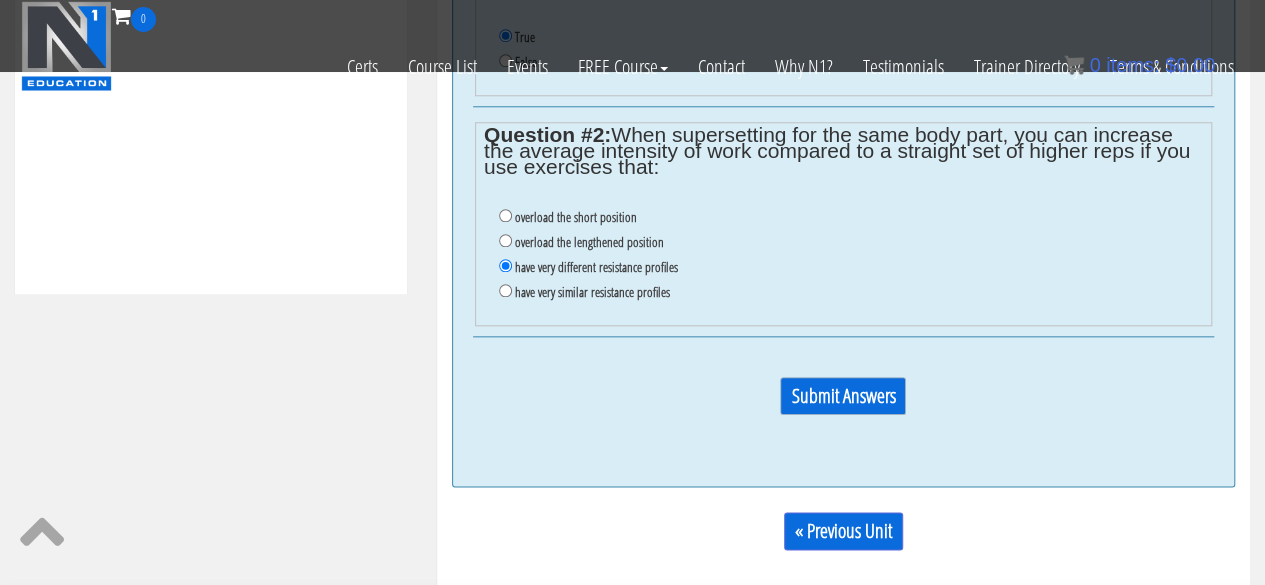 click on "Submit Answers" at bounding box center (843, 396) 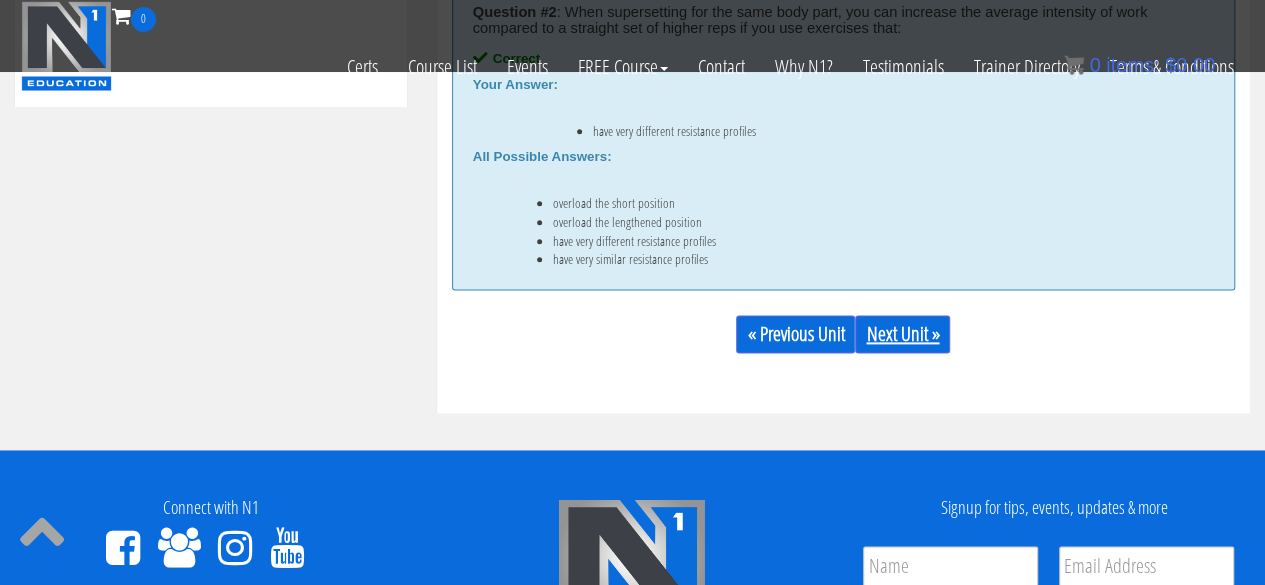 scroll, scrollTop: 1160, scrollLeft: 0, axis: vertical 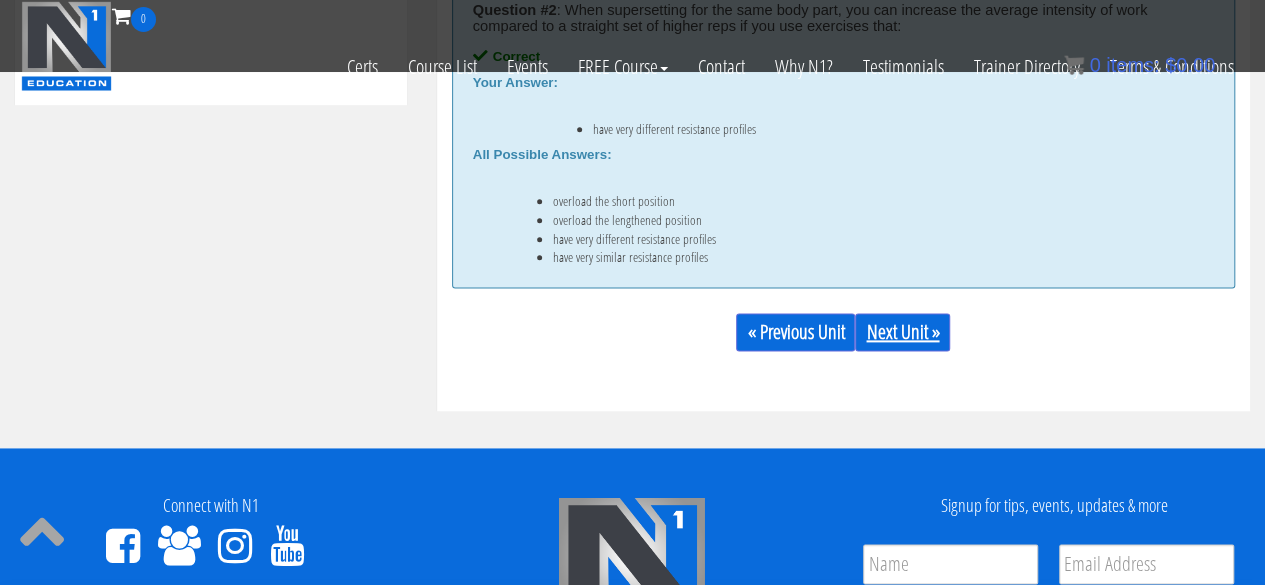 click on "Next Unit »" at bounding box center (902, 332) 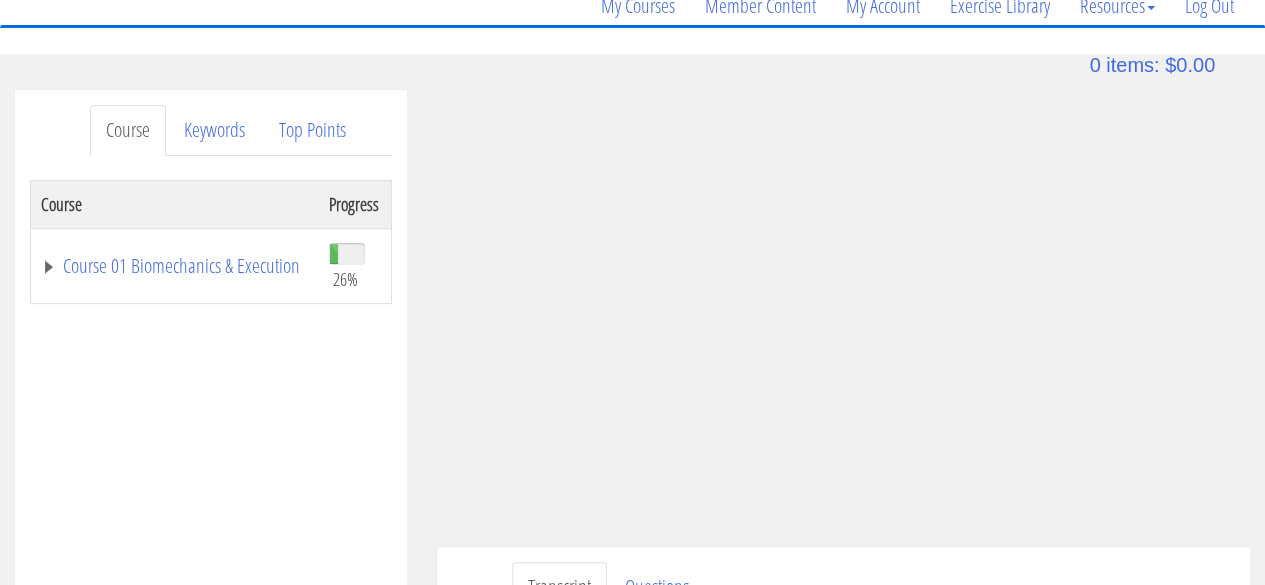 scroll, scrollTop: 173, scrollLeft: 0, axis: vertical 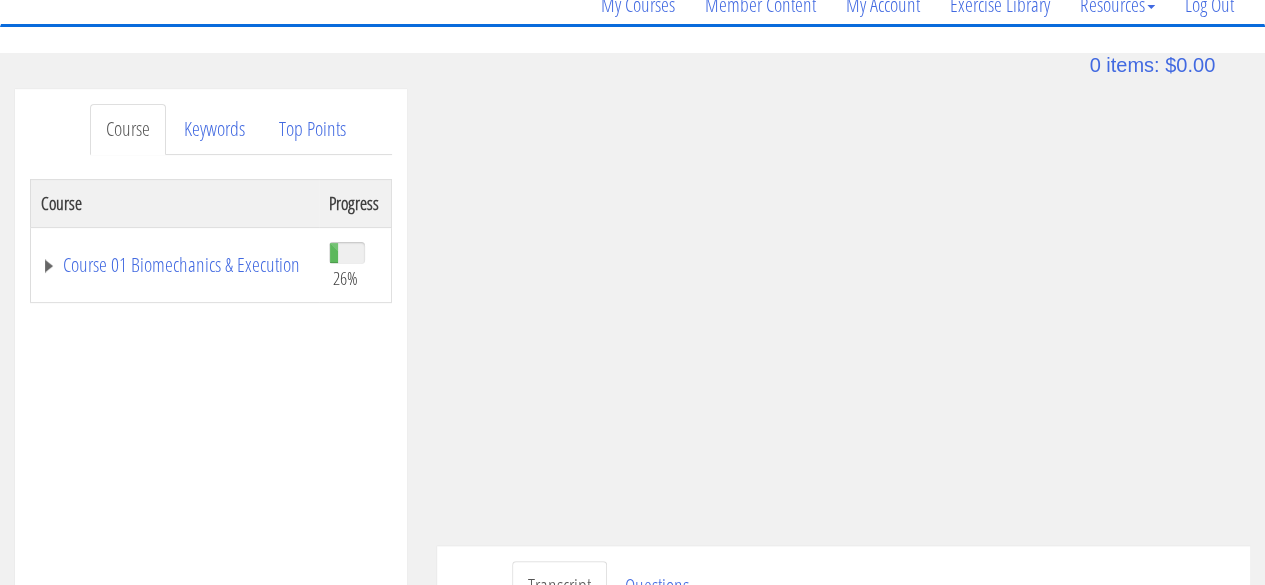 click on "Transcript
Questions
Have a question on this unit? Please submit it here:
Name *
[FIRST]
[LAST] * *" at bounding box center [843, 610] 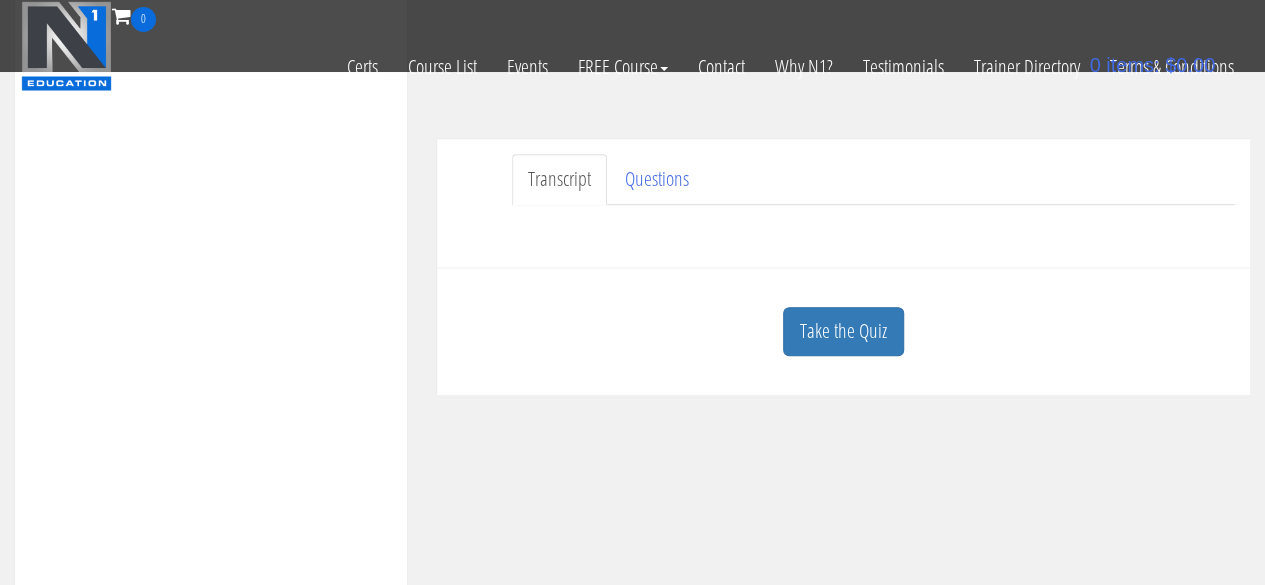 scroll, scrollTop: 455, scrollLeft: 0, axis: vertical 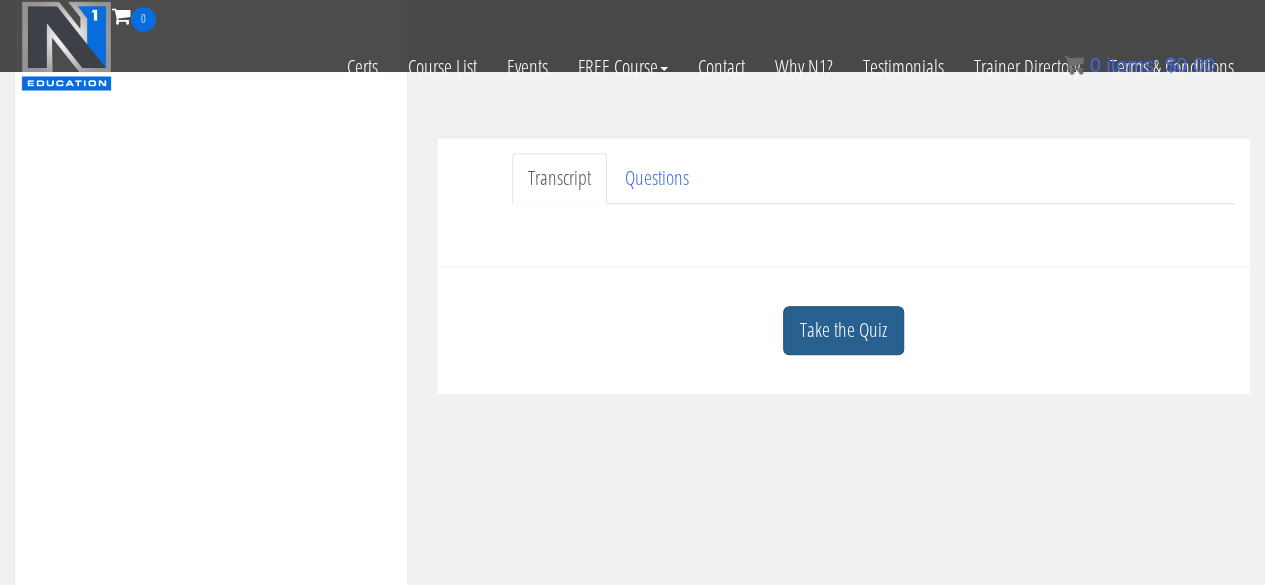 click on "Take the Quiz" at bounding box center [843, 330] 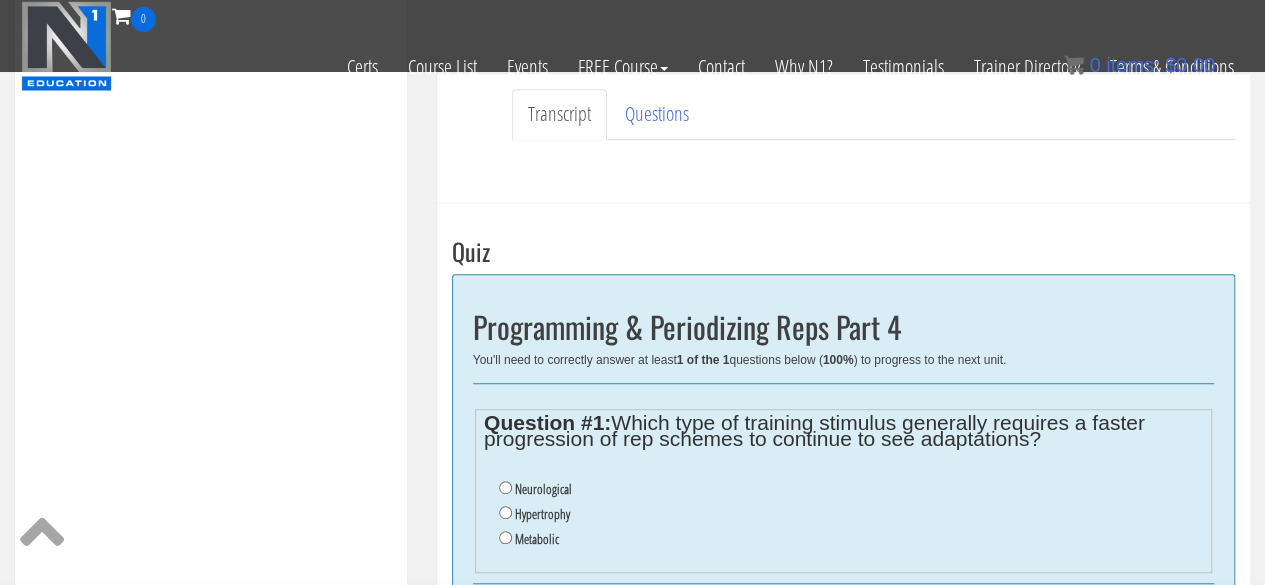 scroll, scrollTop: 530, scrollLeft: 0, axis: vertical 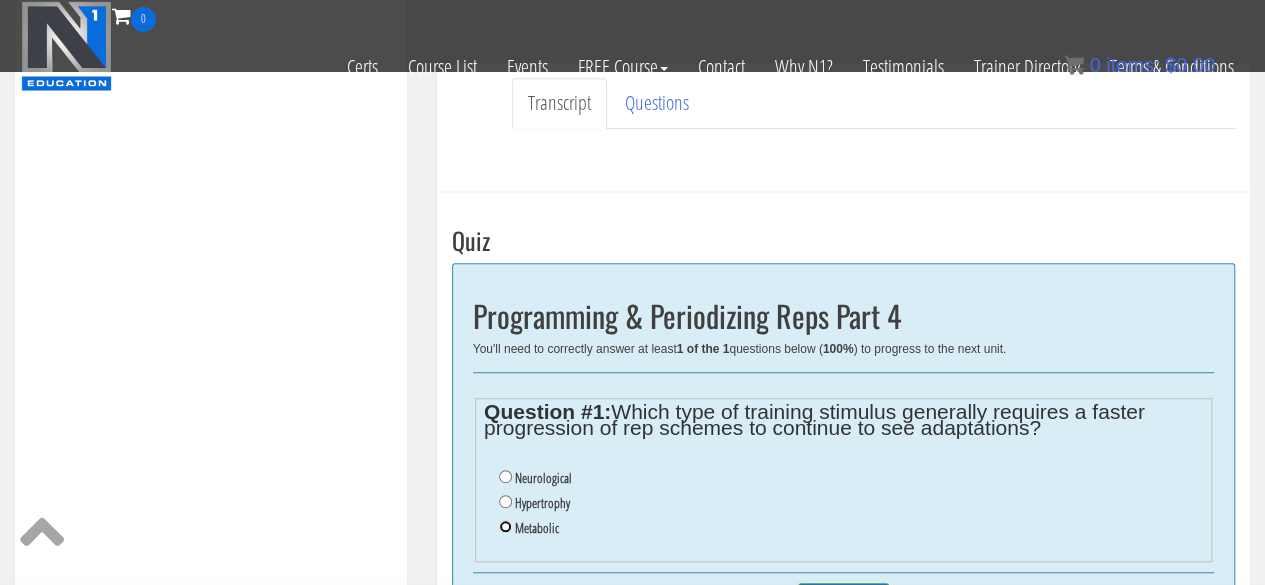 click on "Metabolic" at bounding box center (505, 526) 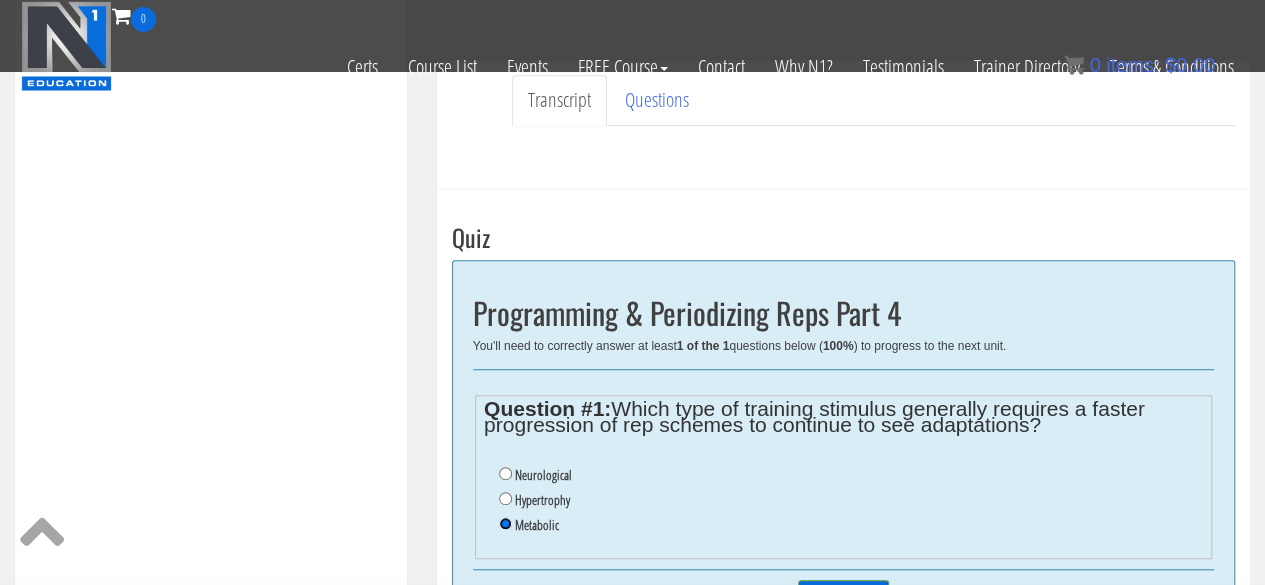 scroll, scrollTop: 537, scrollLeft: 0, axis: vertical 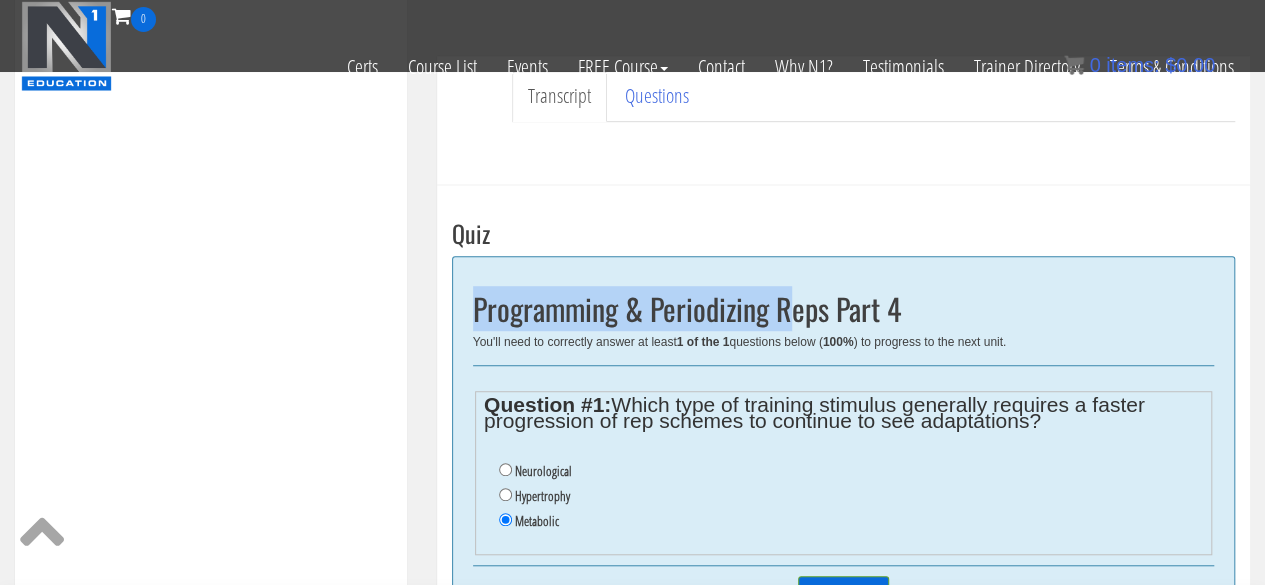 drag, startPoint x: 790, startPoint y: 250, endPoint x: 794, endPoint y: 210, distance: 40.1995 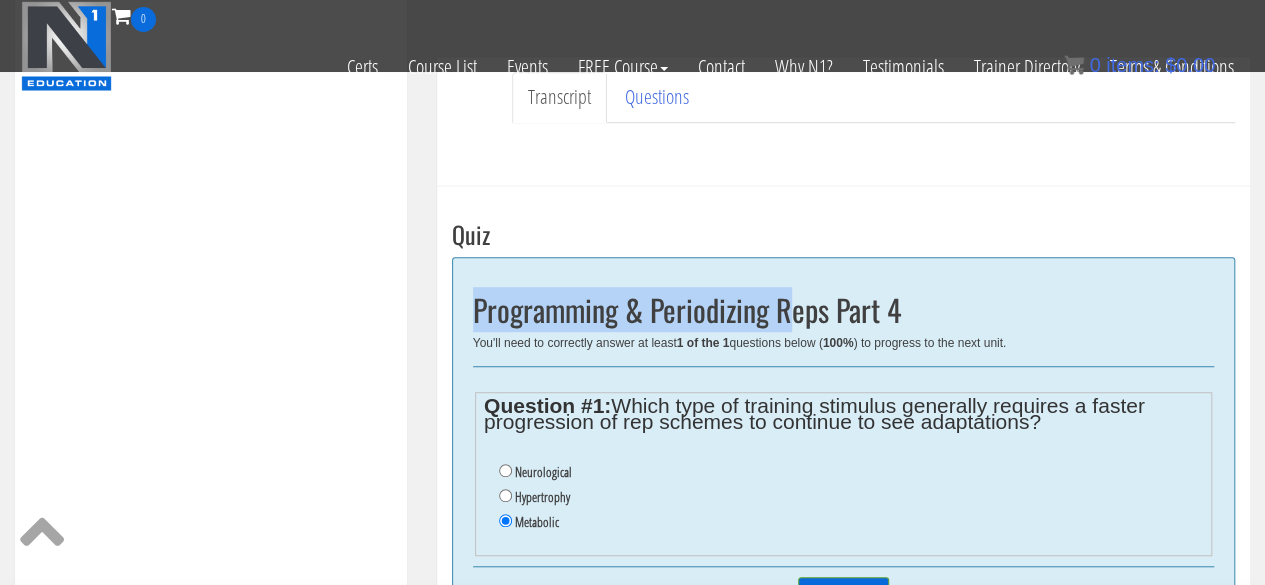 scroll, scrollTop: 546, scrollLeft: 0, axis: vertical 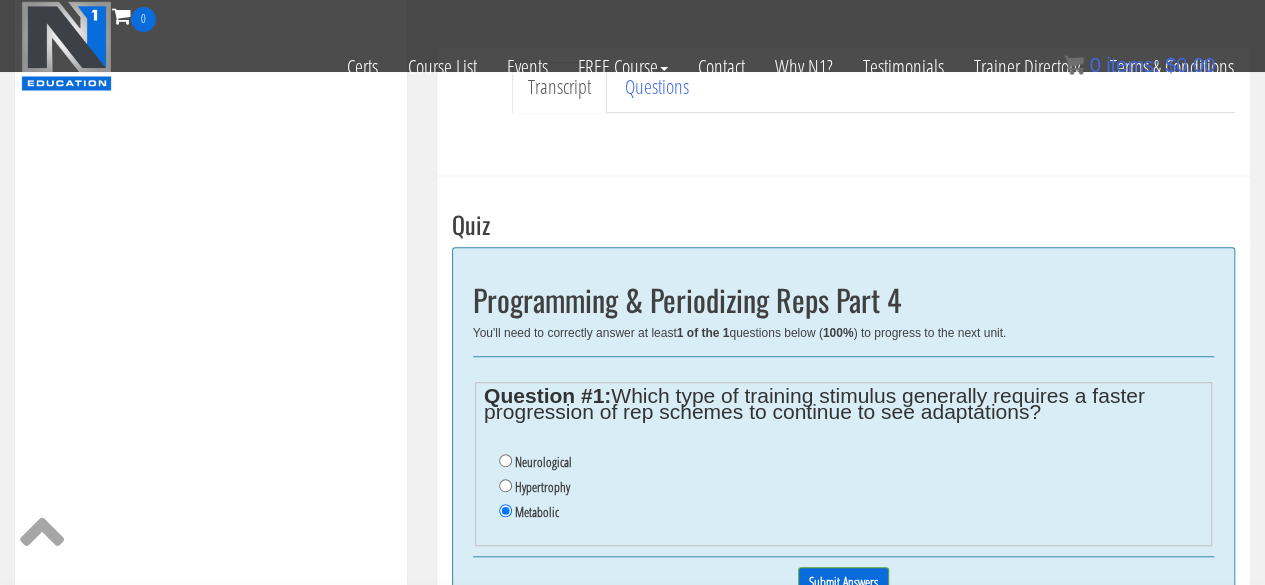 click on "Neurological" at bounding box center [851, 462] 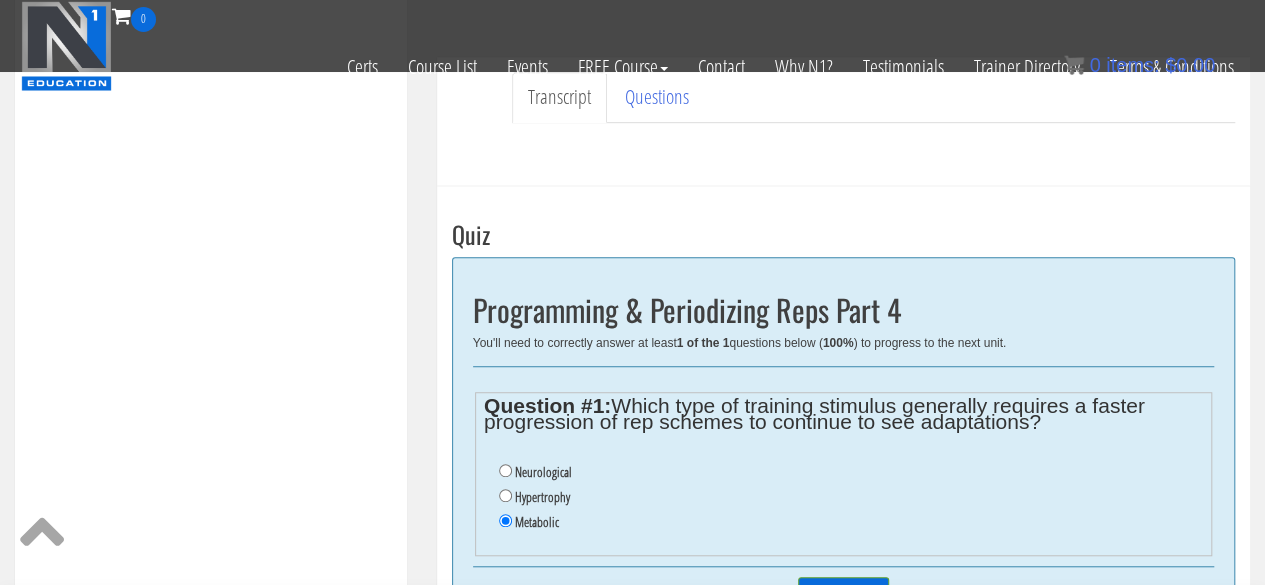 scroll, scrollTop: 594, scrollLeft: 0, axis: vertical 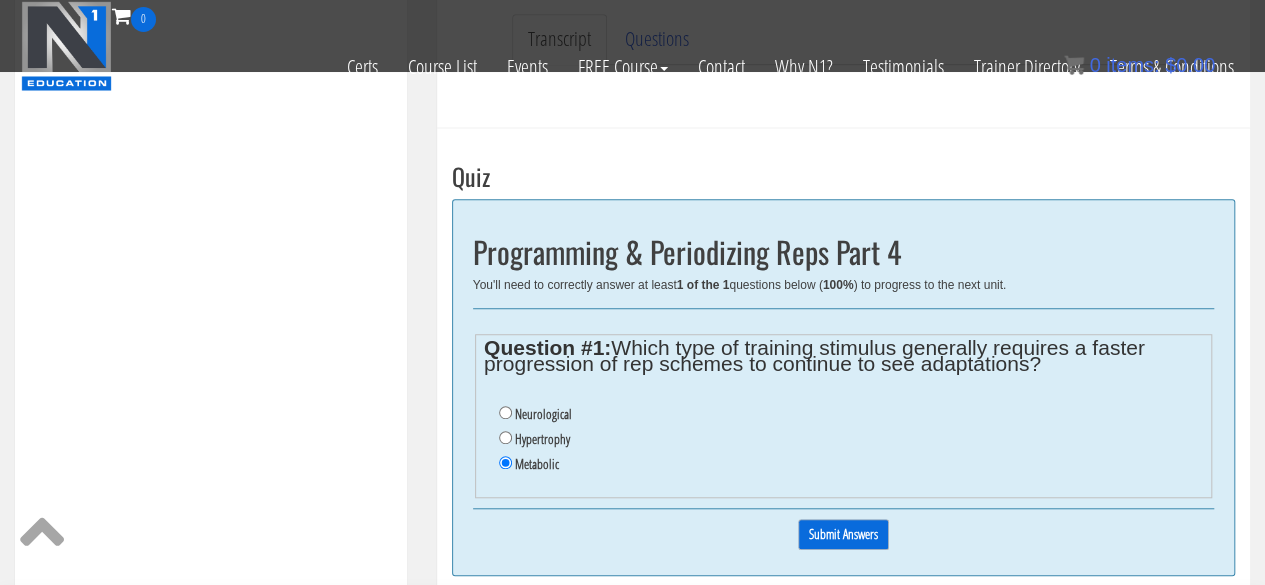 click on "Submit Answers" at bounding box center [843, 534] 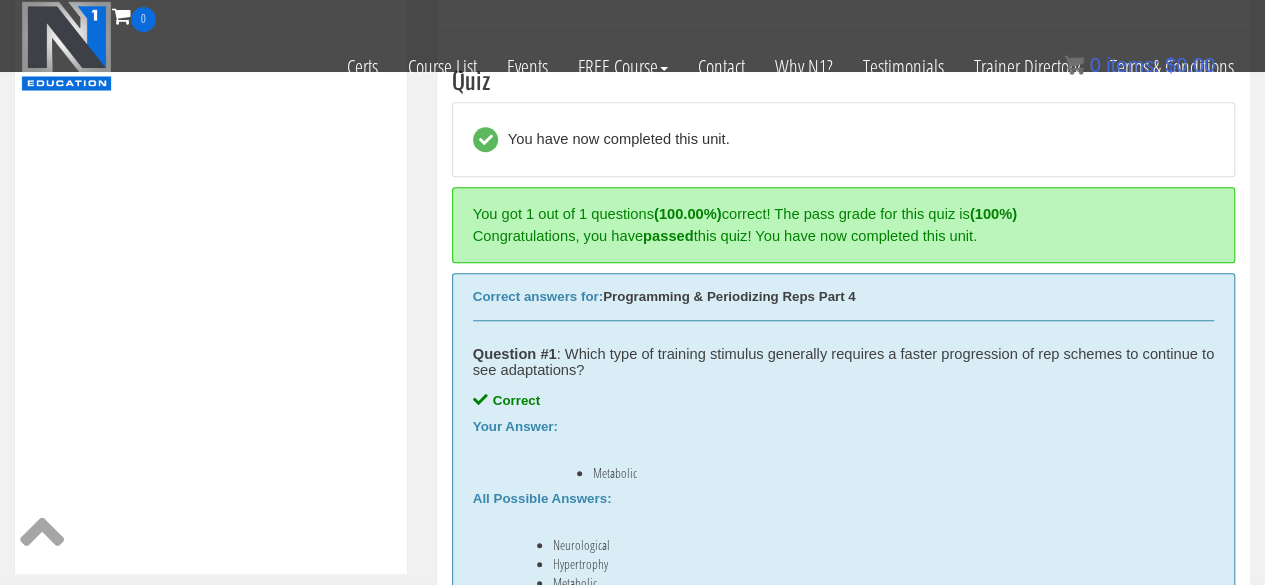 scroll, scrollTop: 692, scrollLeft: 0, axis: vertical 